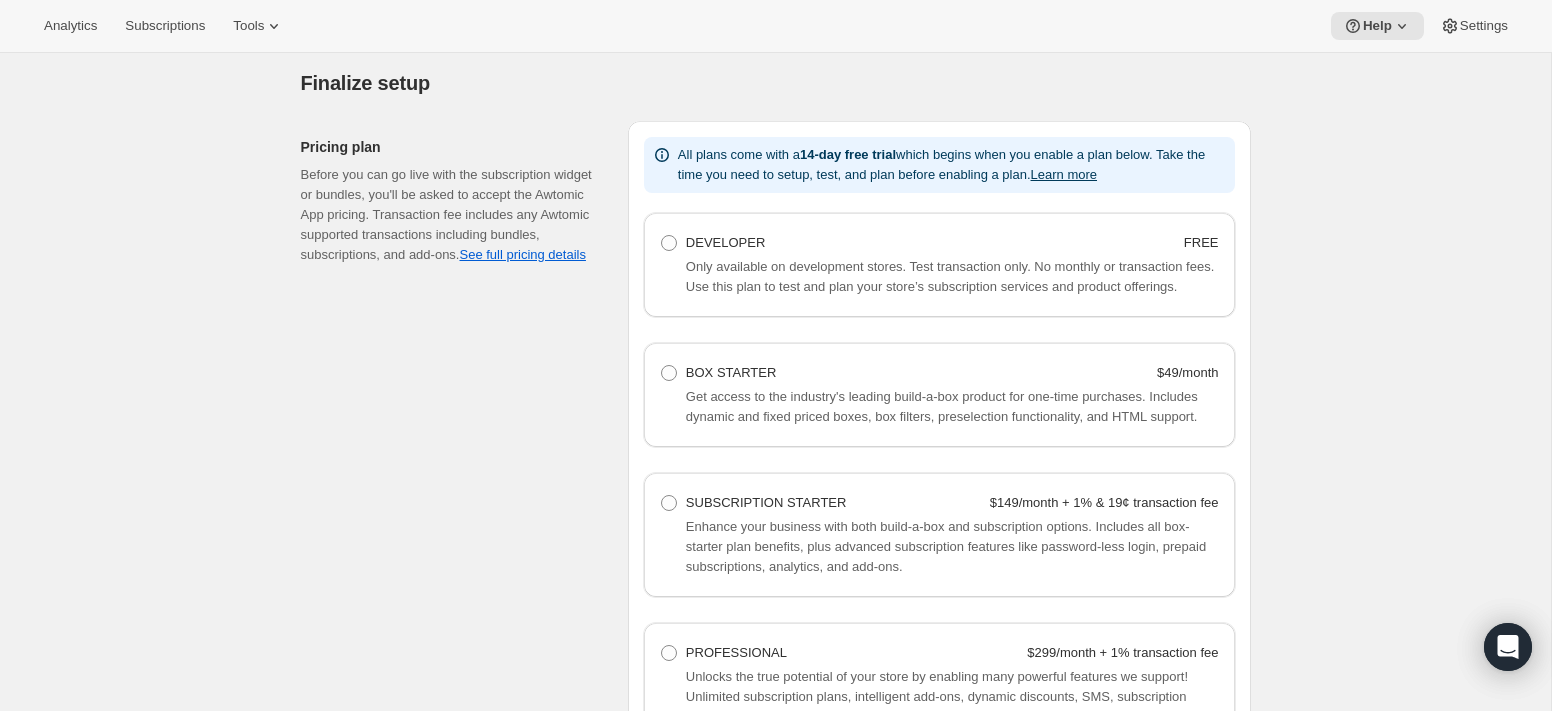 scroll, scrollTop: 0, scrollLeft: 0, axis: both 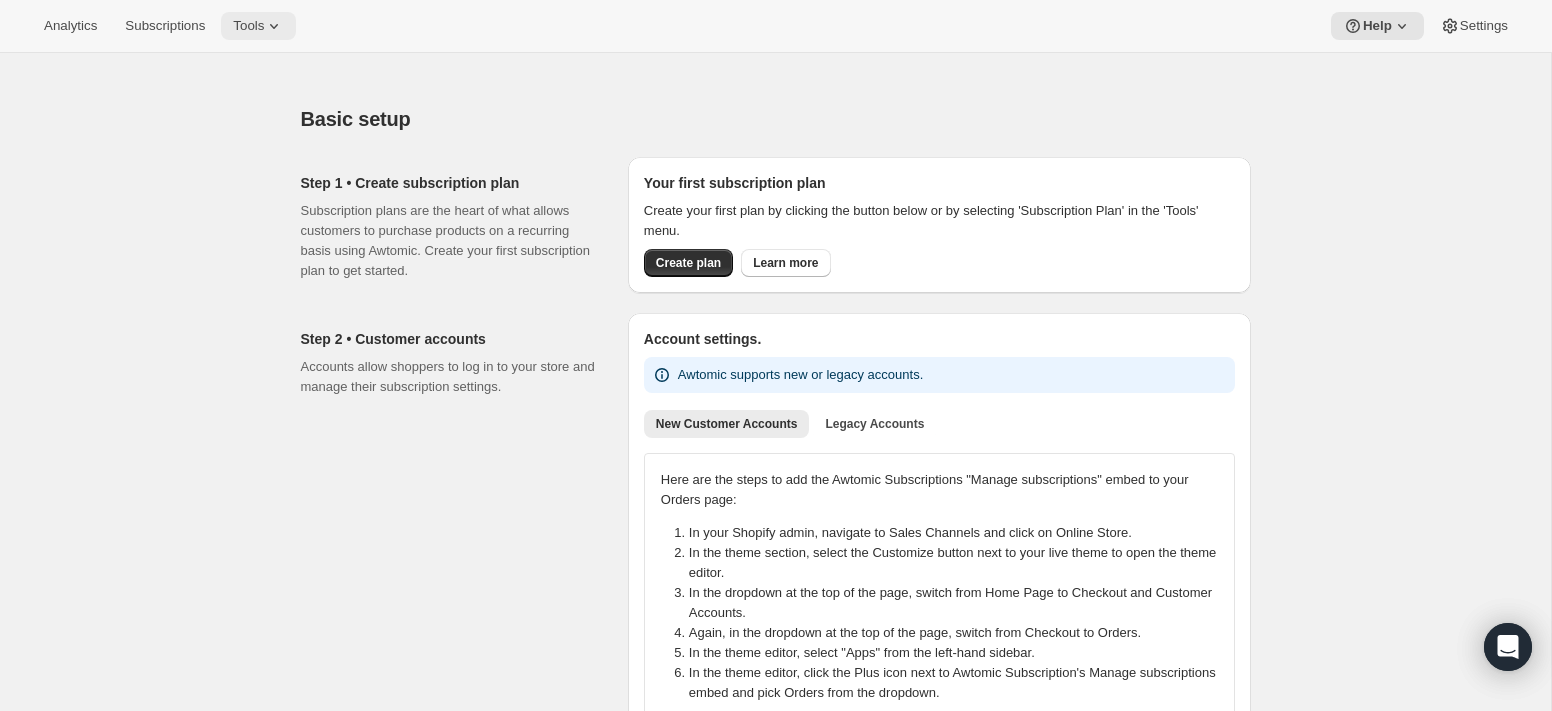 click on "Tools" at bounding box center [248, 26] 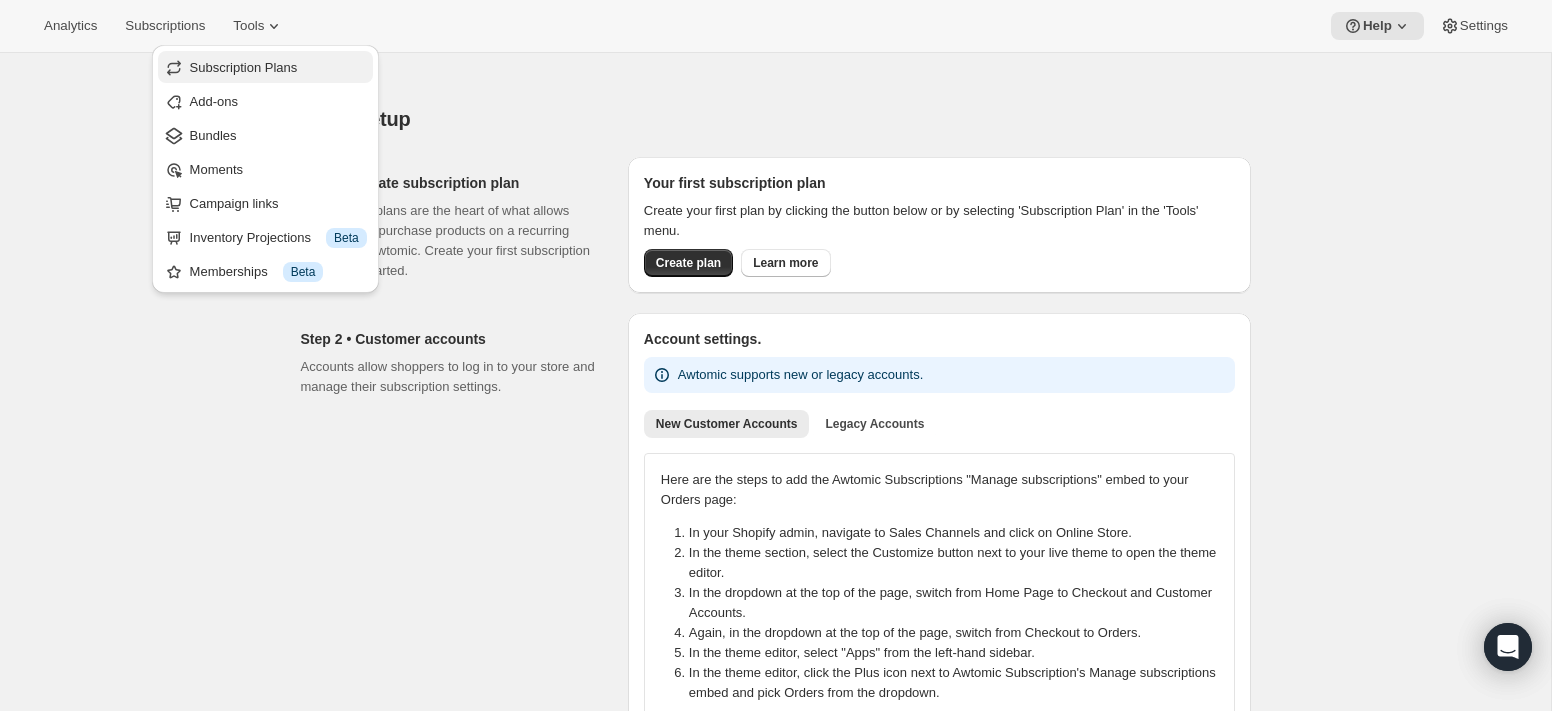 click on "Subscription Plans" at bounding box center [265, 67] 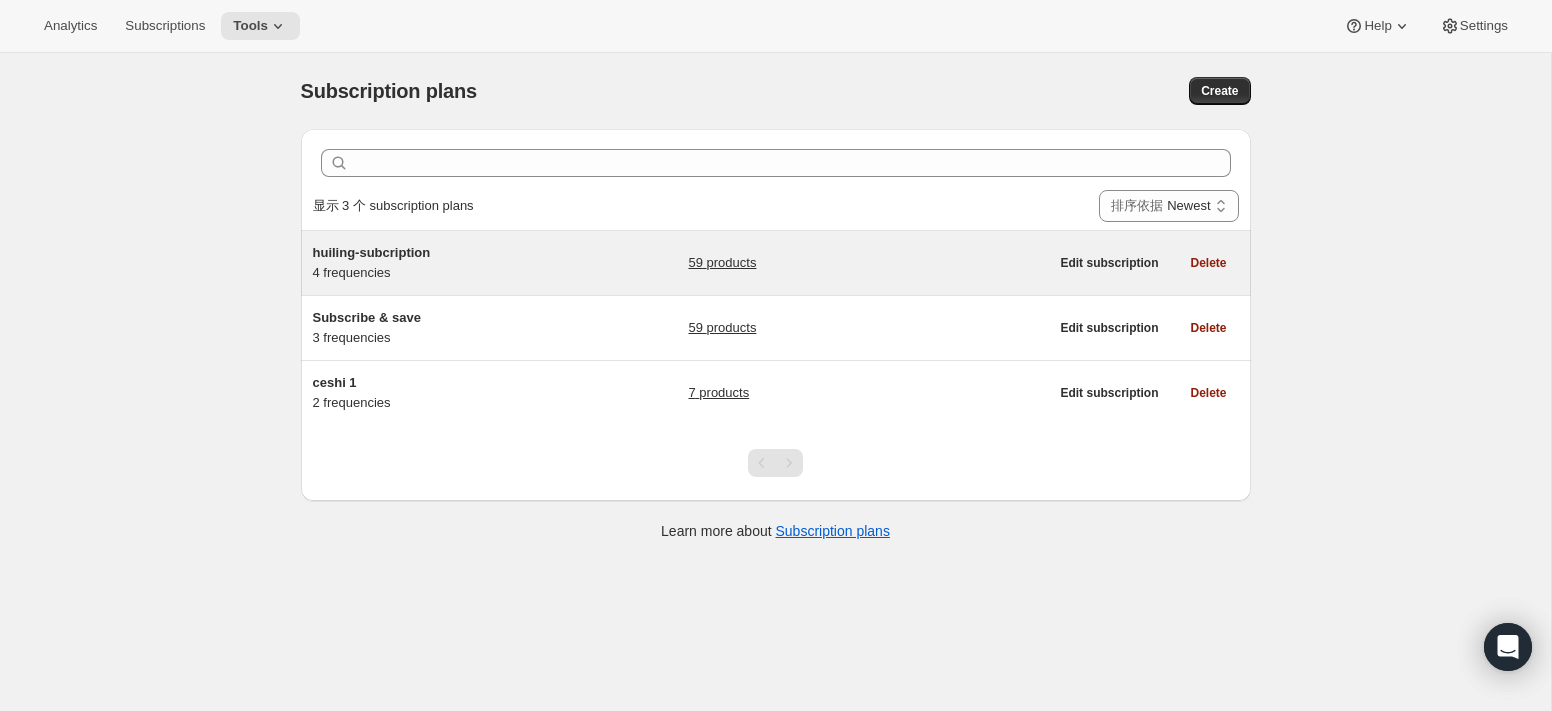 click on "huiling-subcription 4 frequencies" at bounding box center [438, 263] 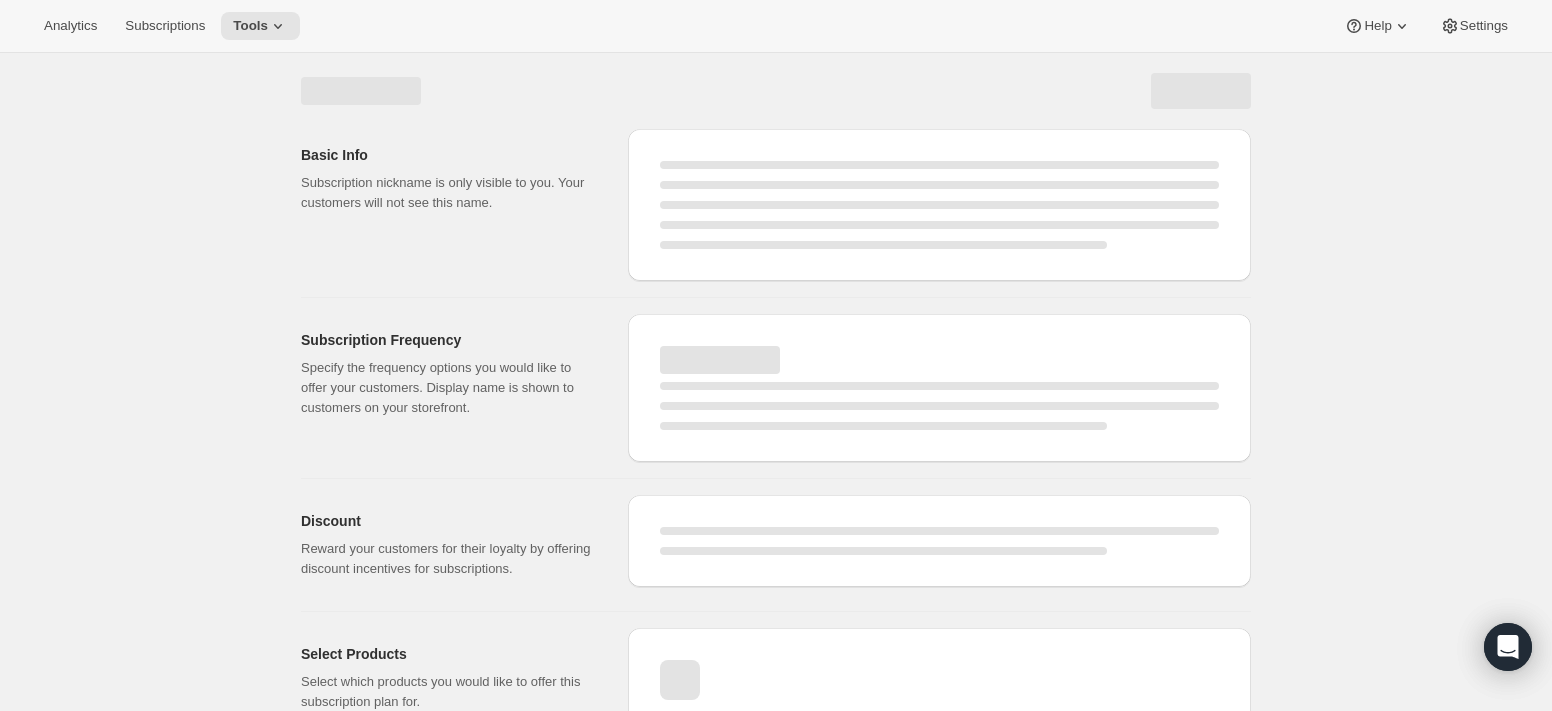 select on "WEEK" 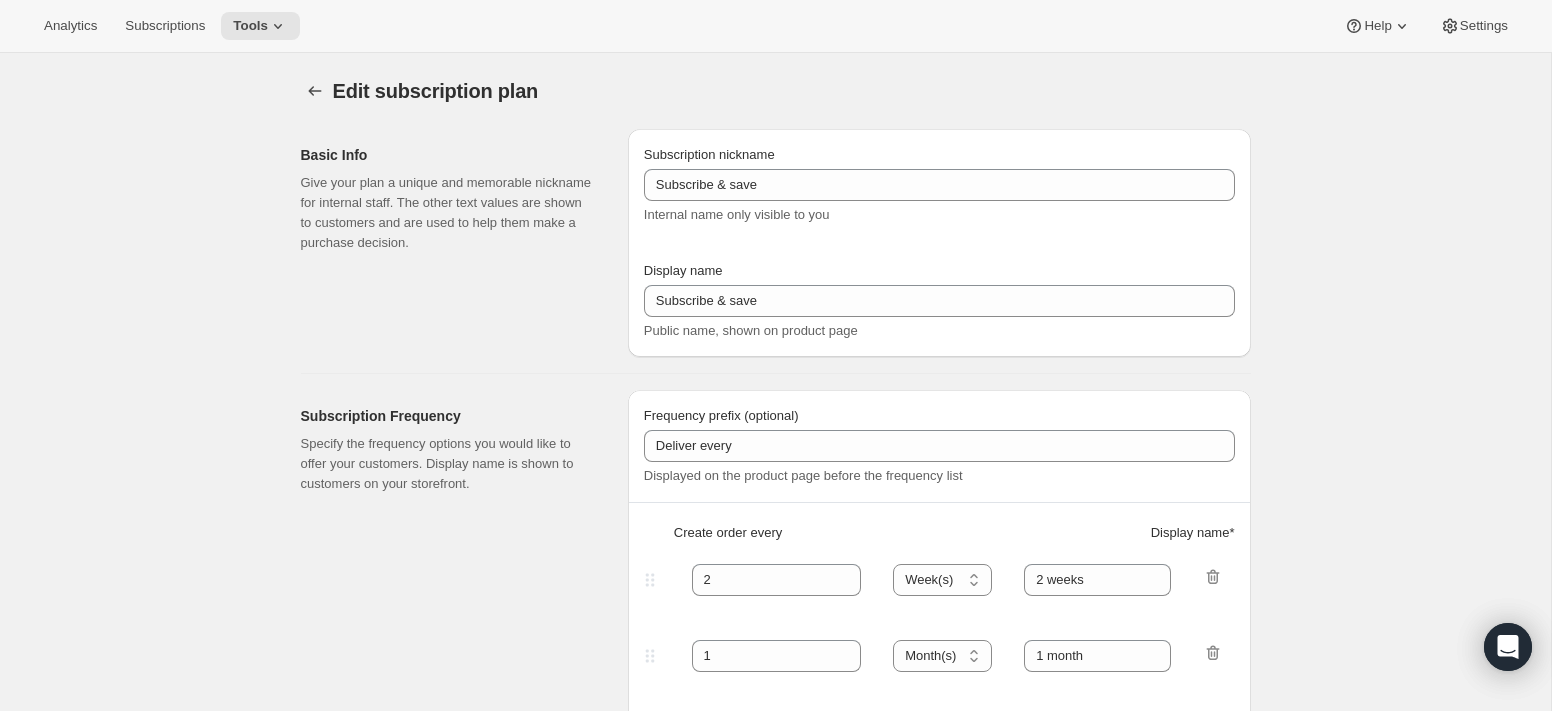 type on "huiling-subcription" 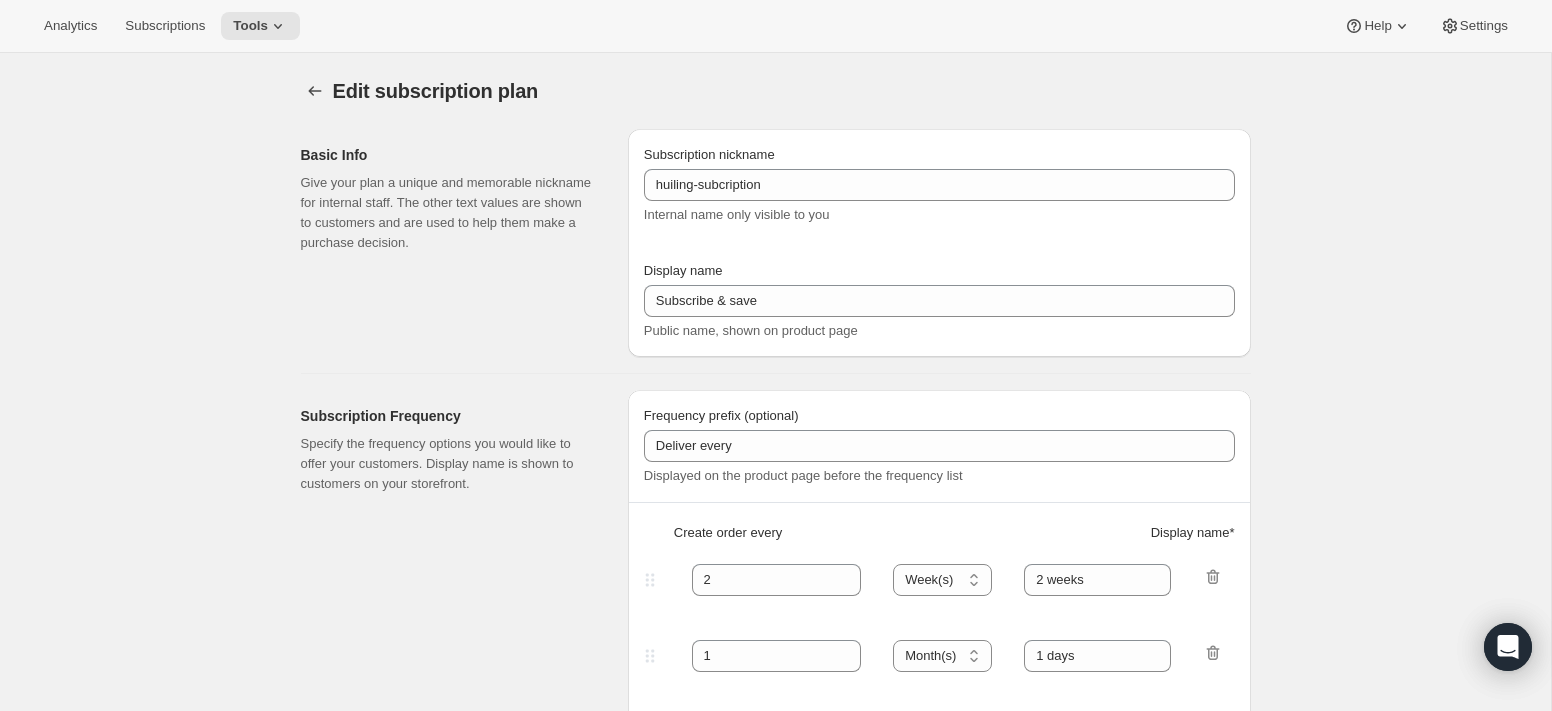 type on "Subscribe & save" 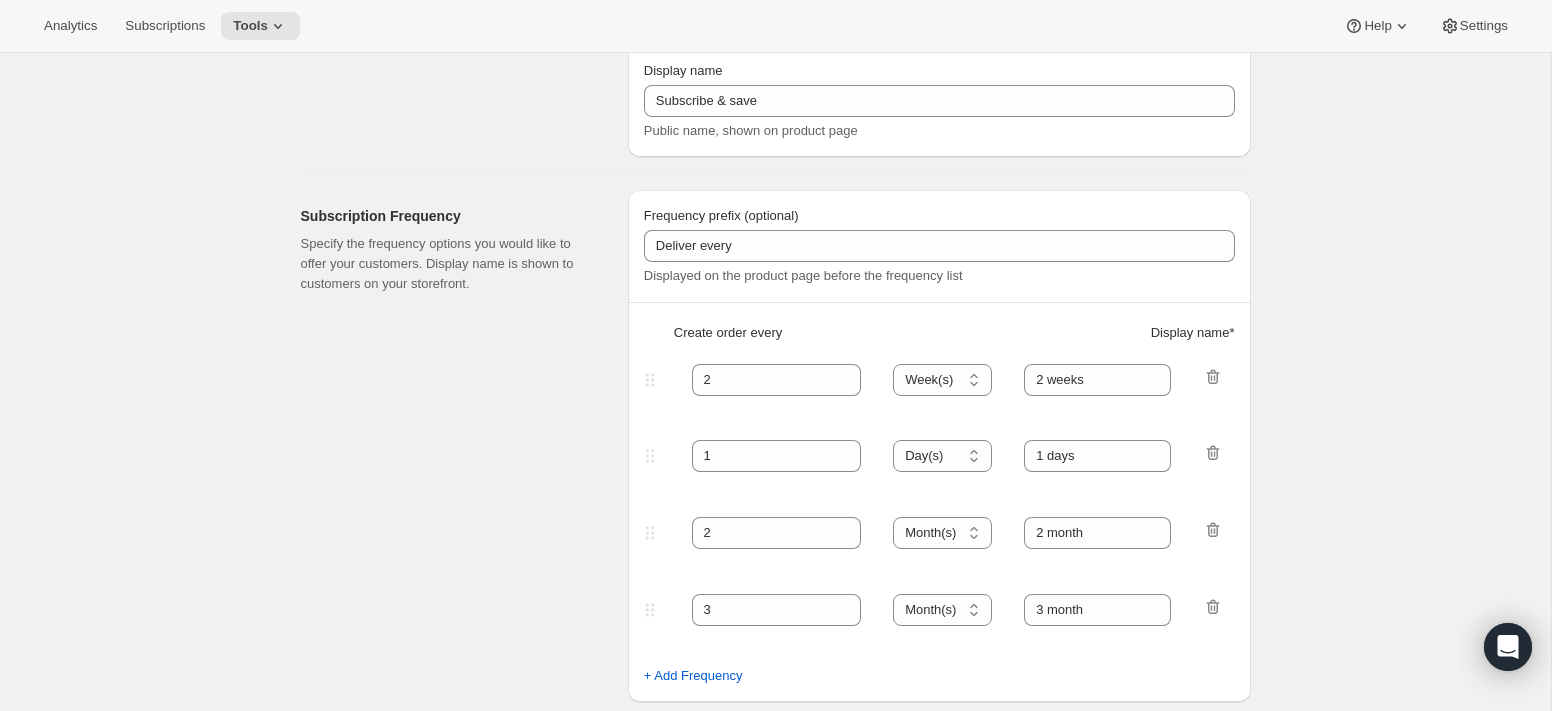scroll, scrollTop: 0, scrollLeft: 0, axis: both 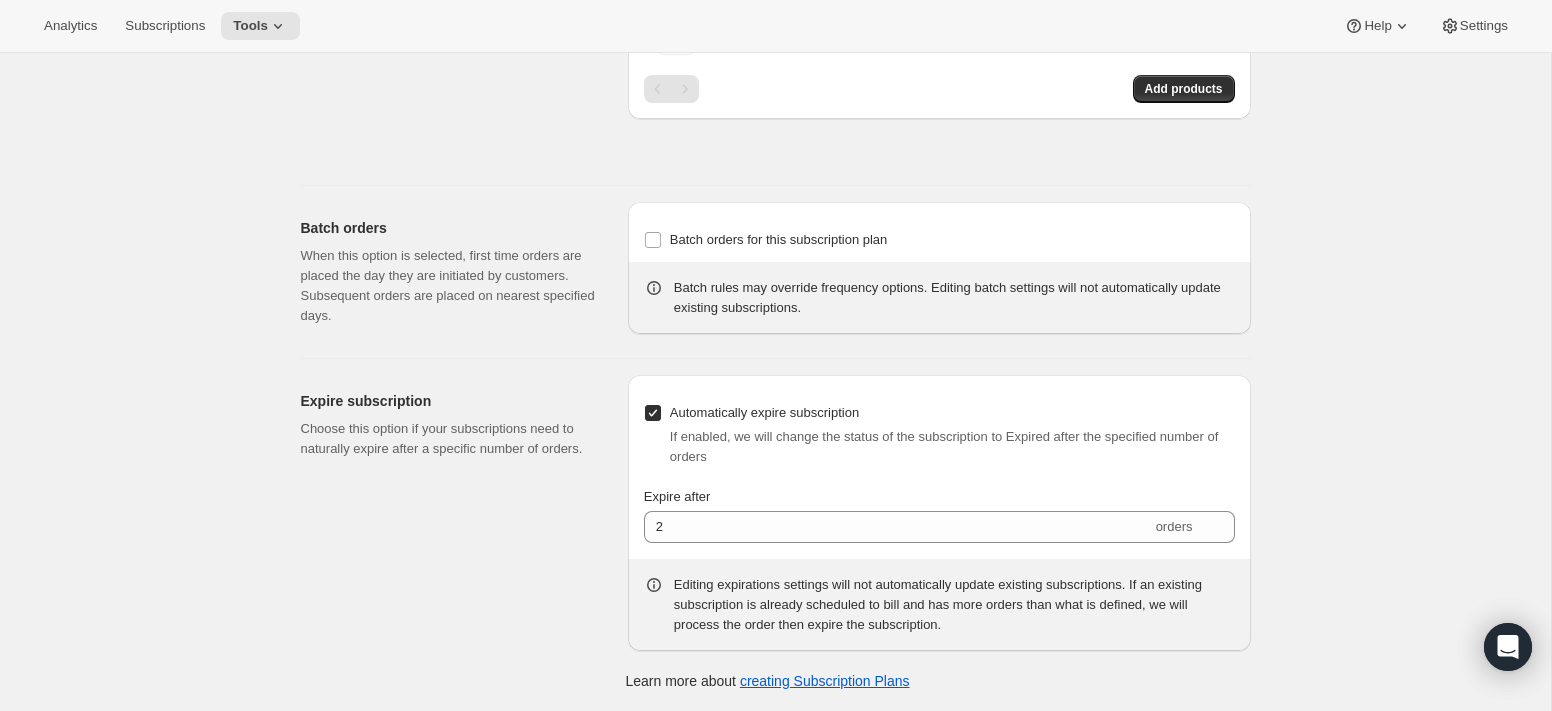 click on "Edit subscription plan。此页面已就绪 Edit subscription plan Basic Info Give your plan a unique and memorable nickname for internal staff. The other text values are shown to customers and are used to help them make a purchase decision. Subscription nickname huiling-subcription Internal name only visible to you Display name Subscribe & save Public name, shown on product page Subscription Frequency Specify the frequency options you would like to offer your customers. Display name is shown to customers on your storefront. Frequency prefix (optional) Deliver every Displayed on the product page before the frequency list Create order every Display name * 2 Day(s) Week(s) Month(s) Year(s) Week(s) 2 weeks 1 Day(s) Week(s) Month(s) Year(s) Day(s) 1 days 2 Day(s) Week(s) Month(s) Year(s) Month(s) 2 month 3 Day(s) Week(s) Month(s) Year(s) Month(s) 3 month + Add Frequency Pricing Reward your customers for their loyalty by offering discount incentives for subscriptions. Discount Standard Dynamic Frequency-specific 2" at bounding box center [775, -744] 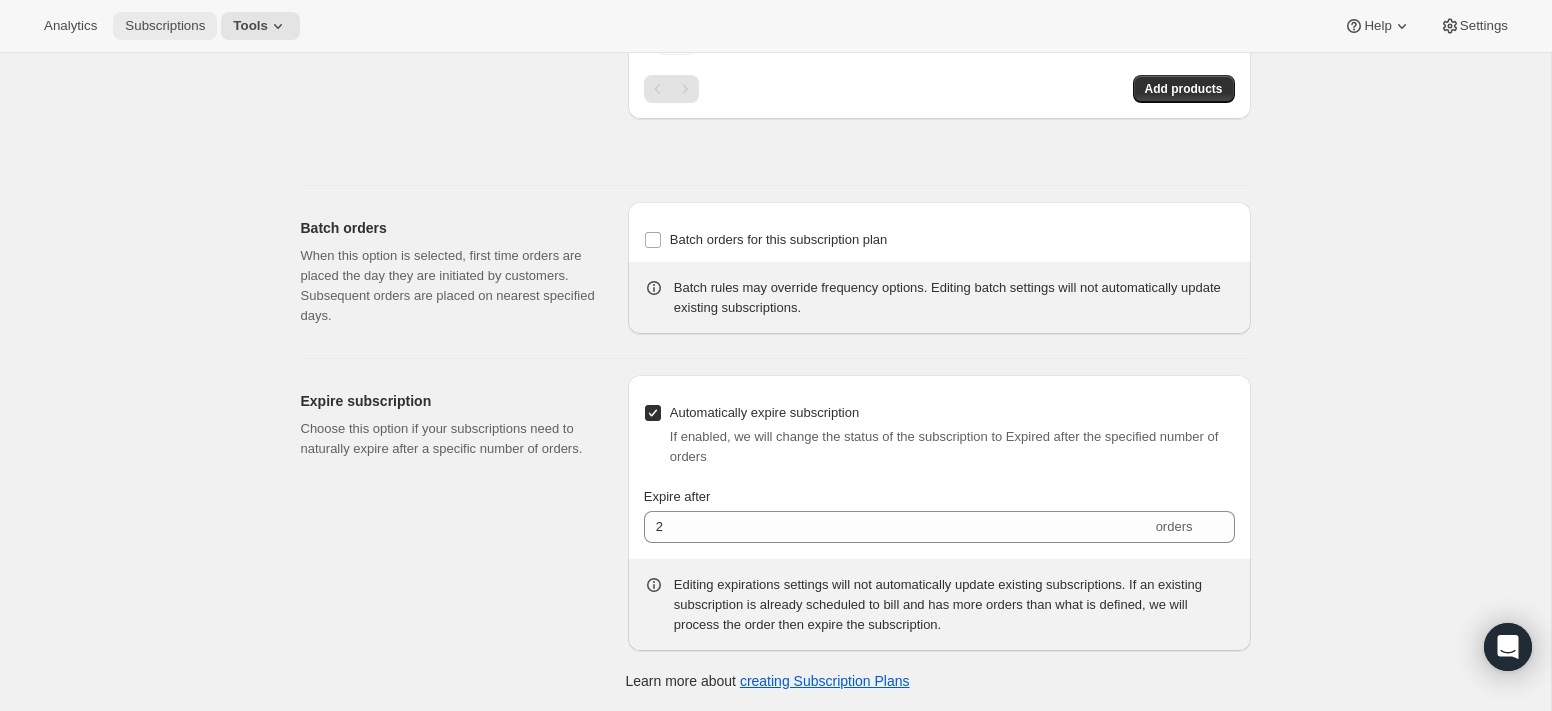 click on "Subscriptions" at bounding box center [165, 26] 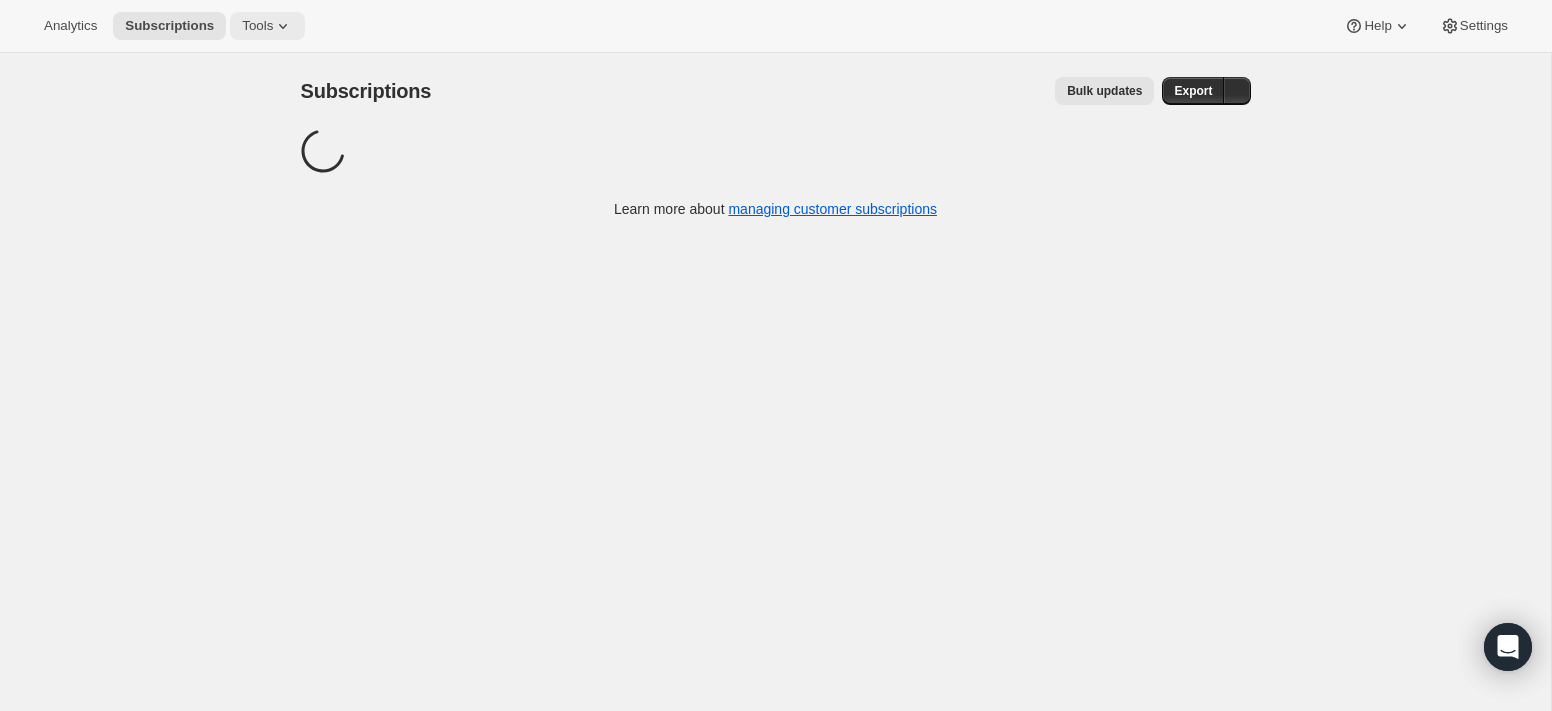 click on "Tools" at bounding box center [257, 26] 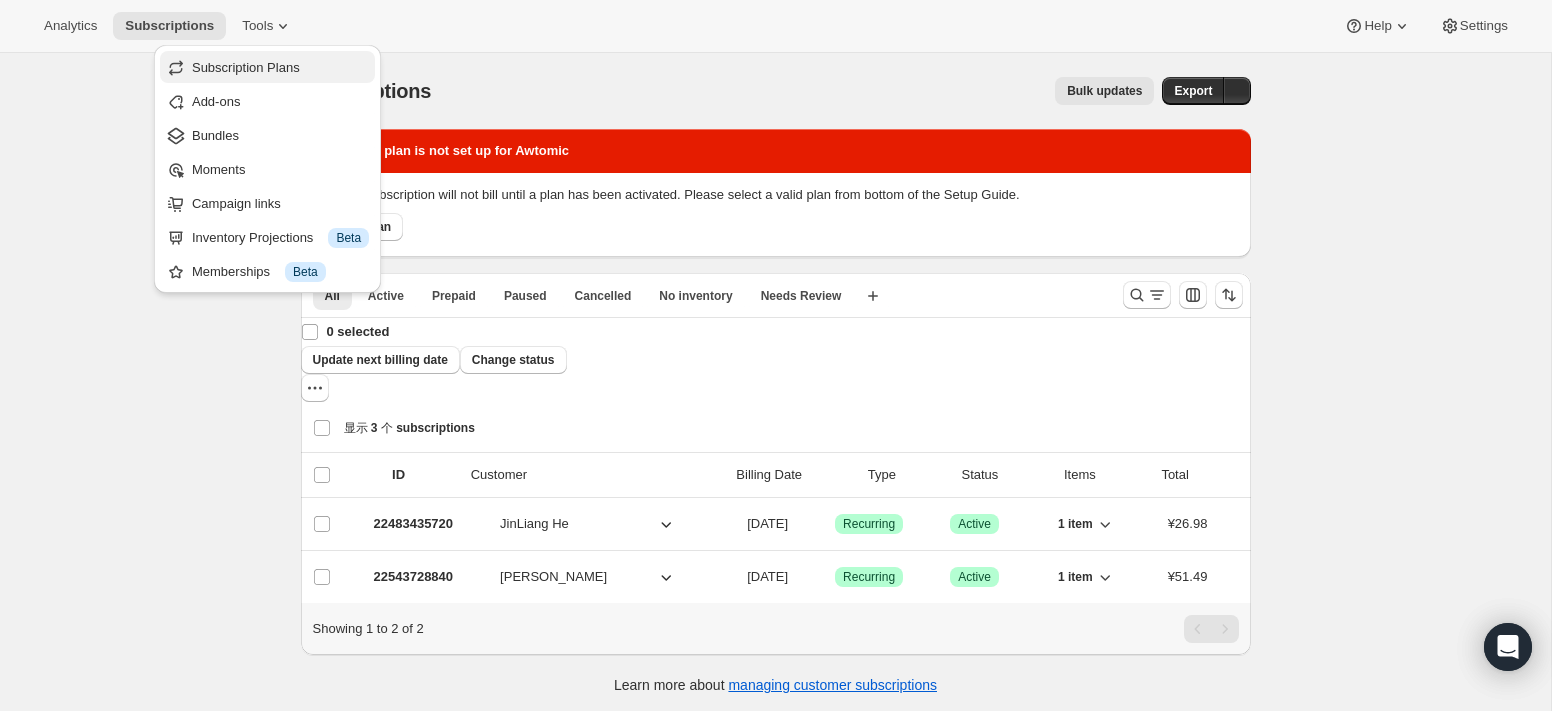 click on "Subscription Plans" at bounding box center [246, 67] 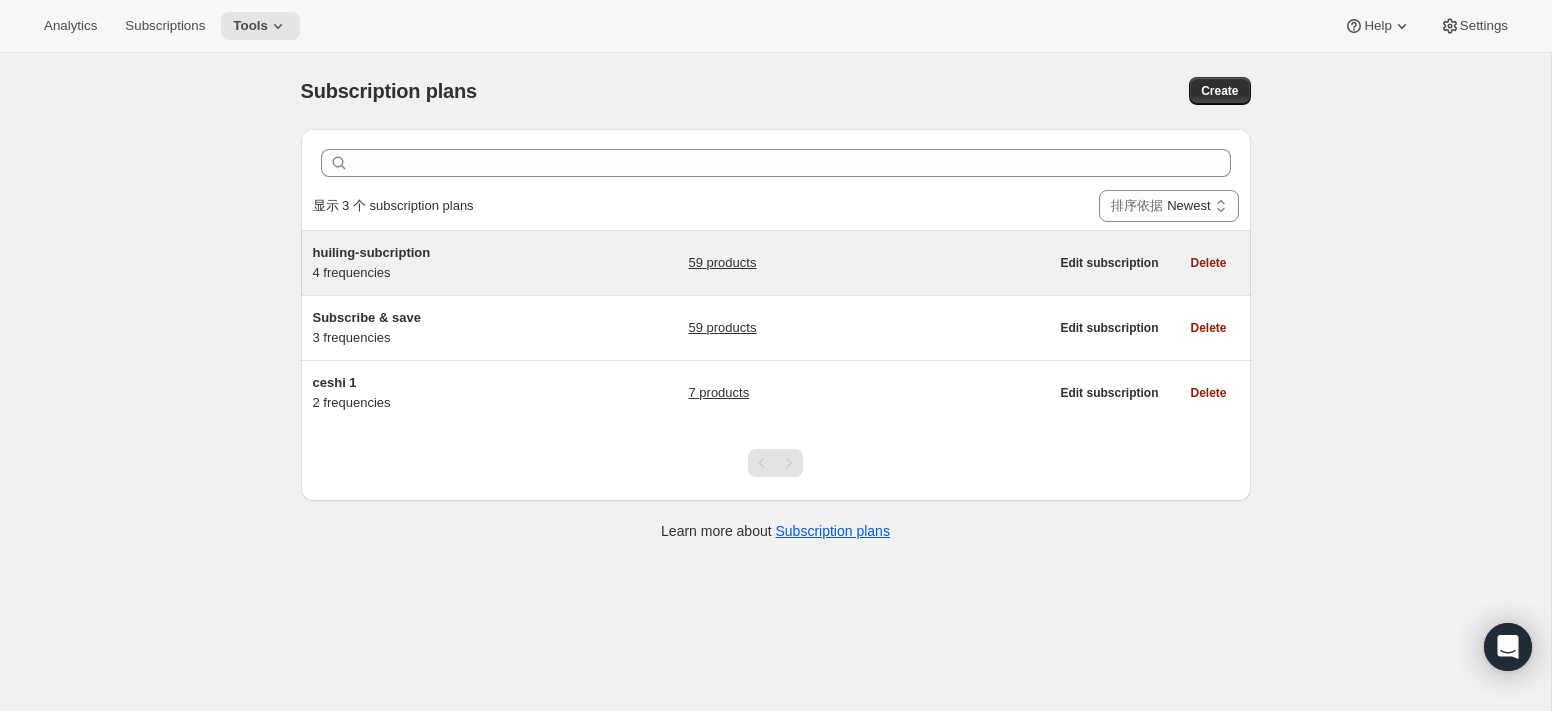 click on "59   products" at bounding box center [868, 263] 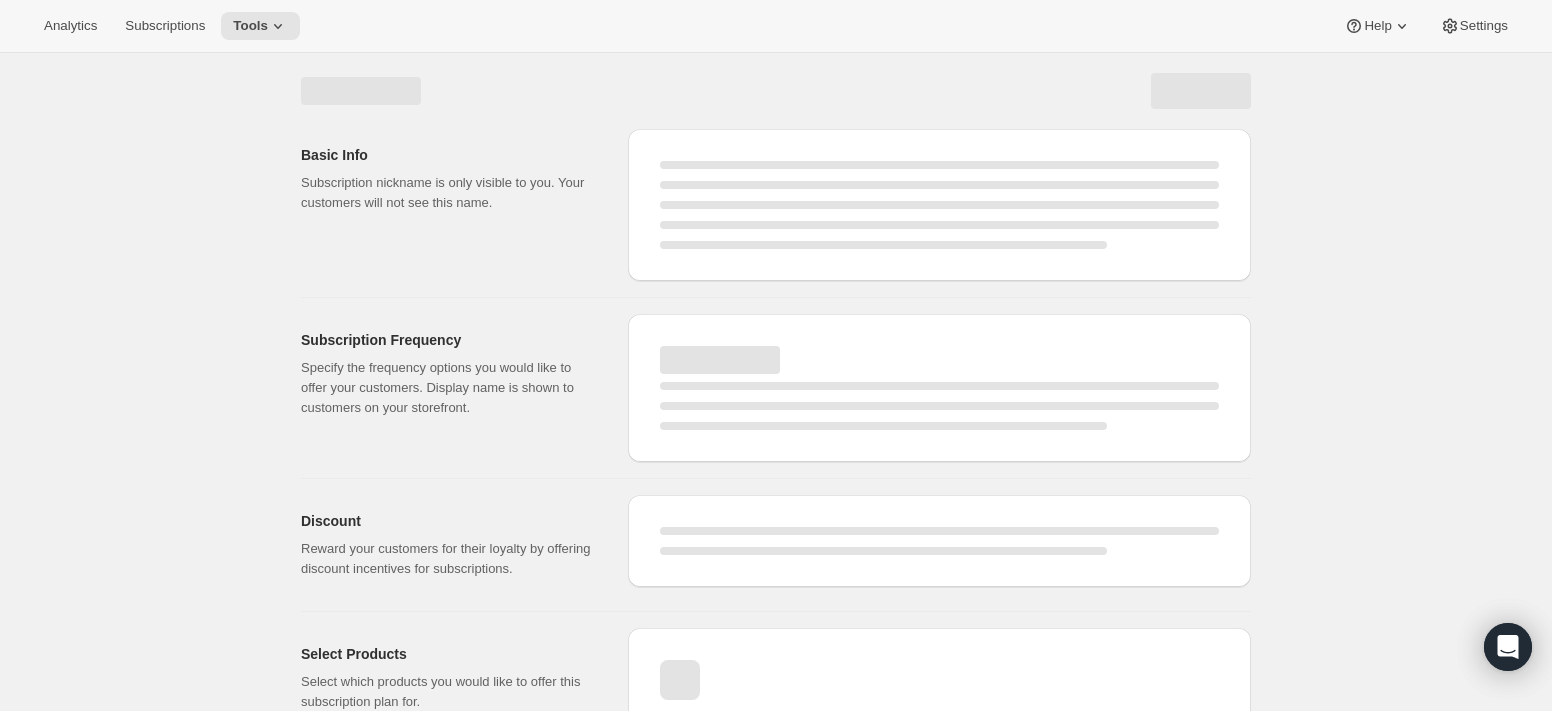 select on "WEEK" 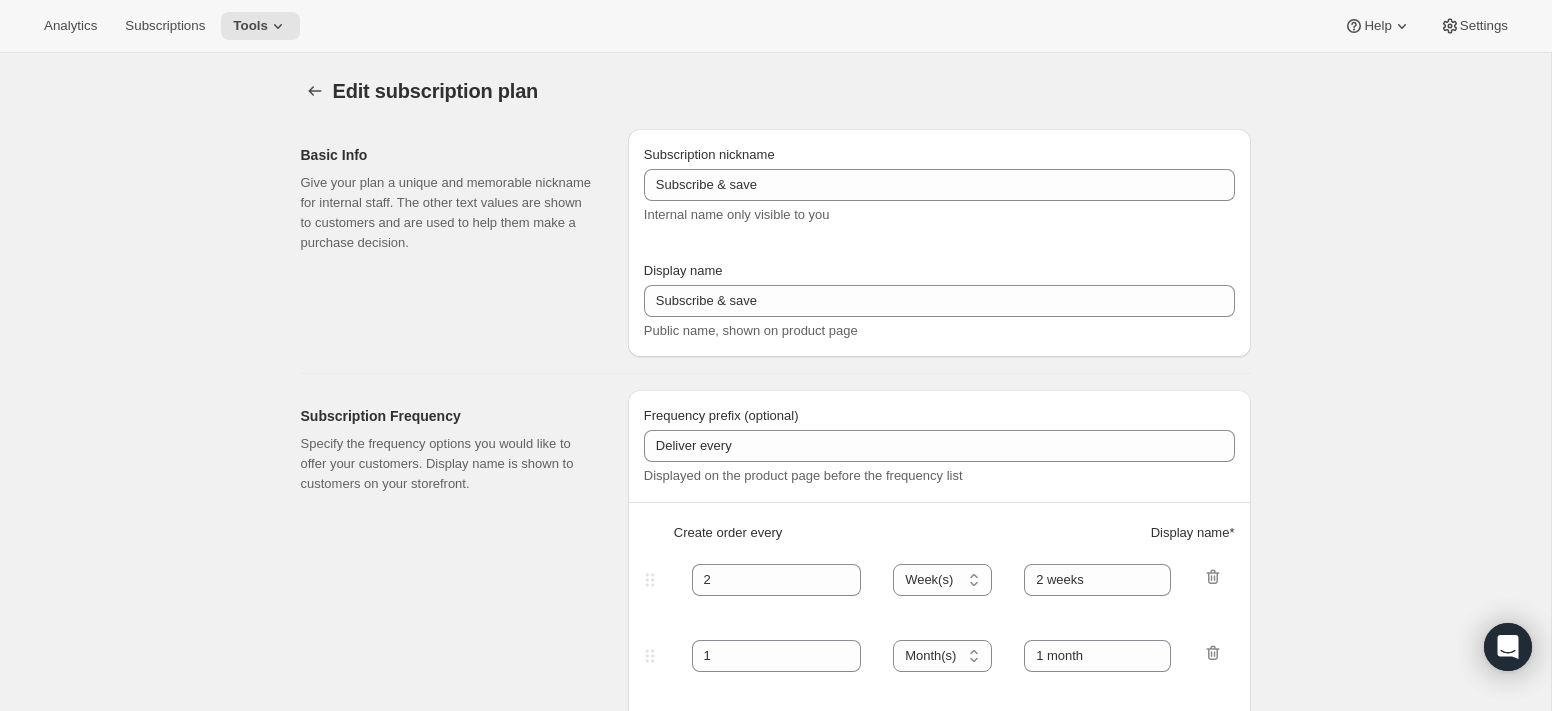 type on "huiling-subcription" 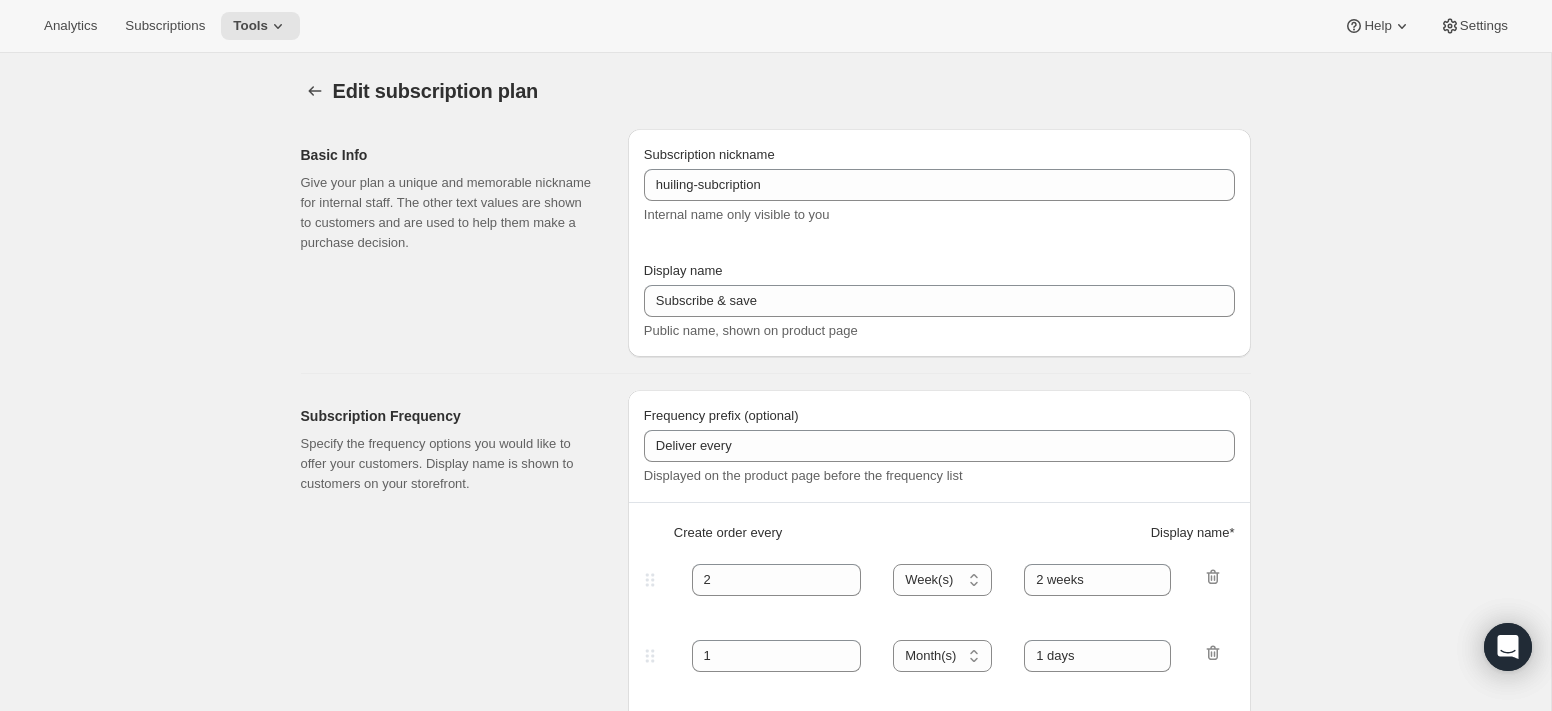 select on "MONTH" 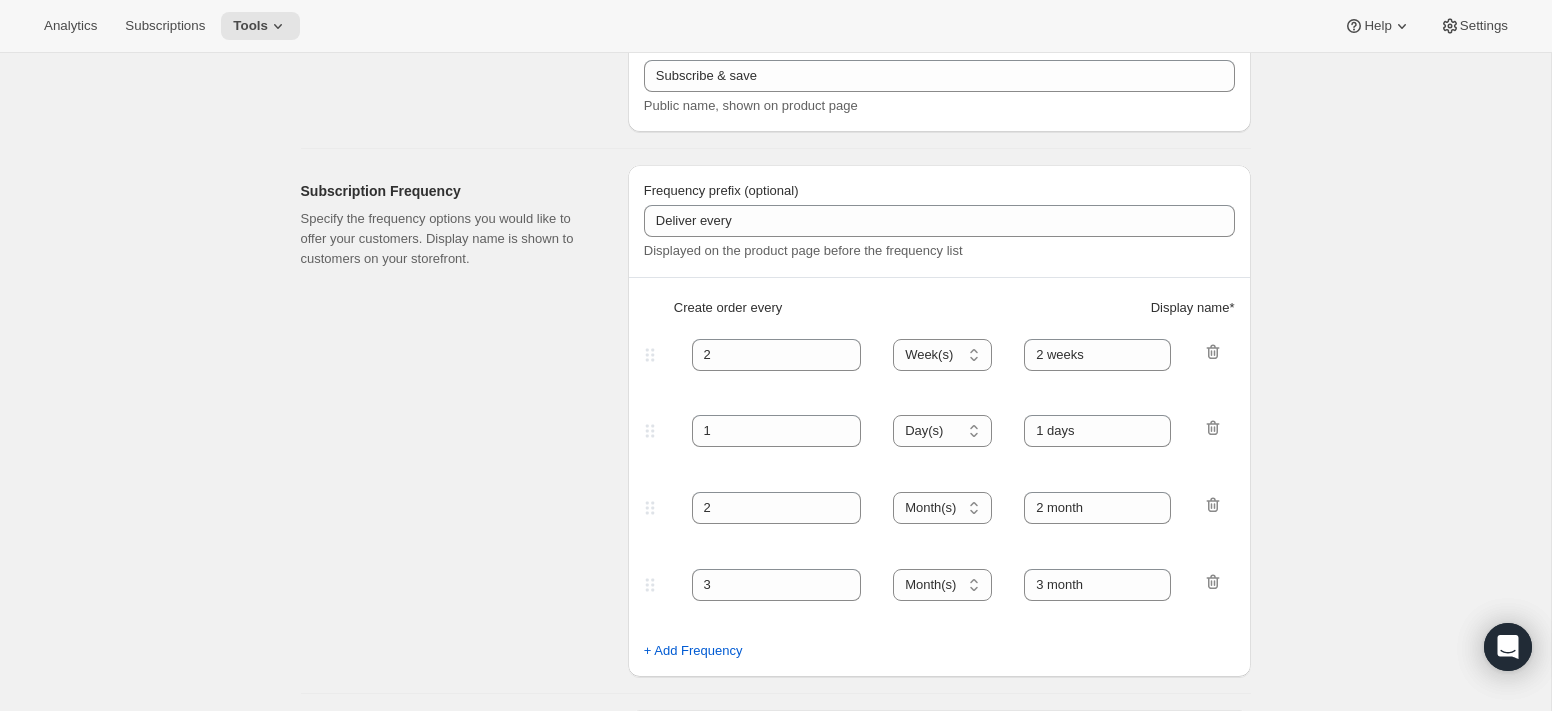 scroll, scrollTop: 0, scrollLeft: 0, axis: both 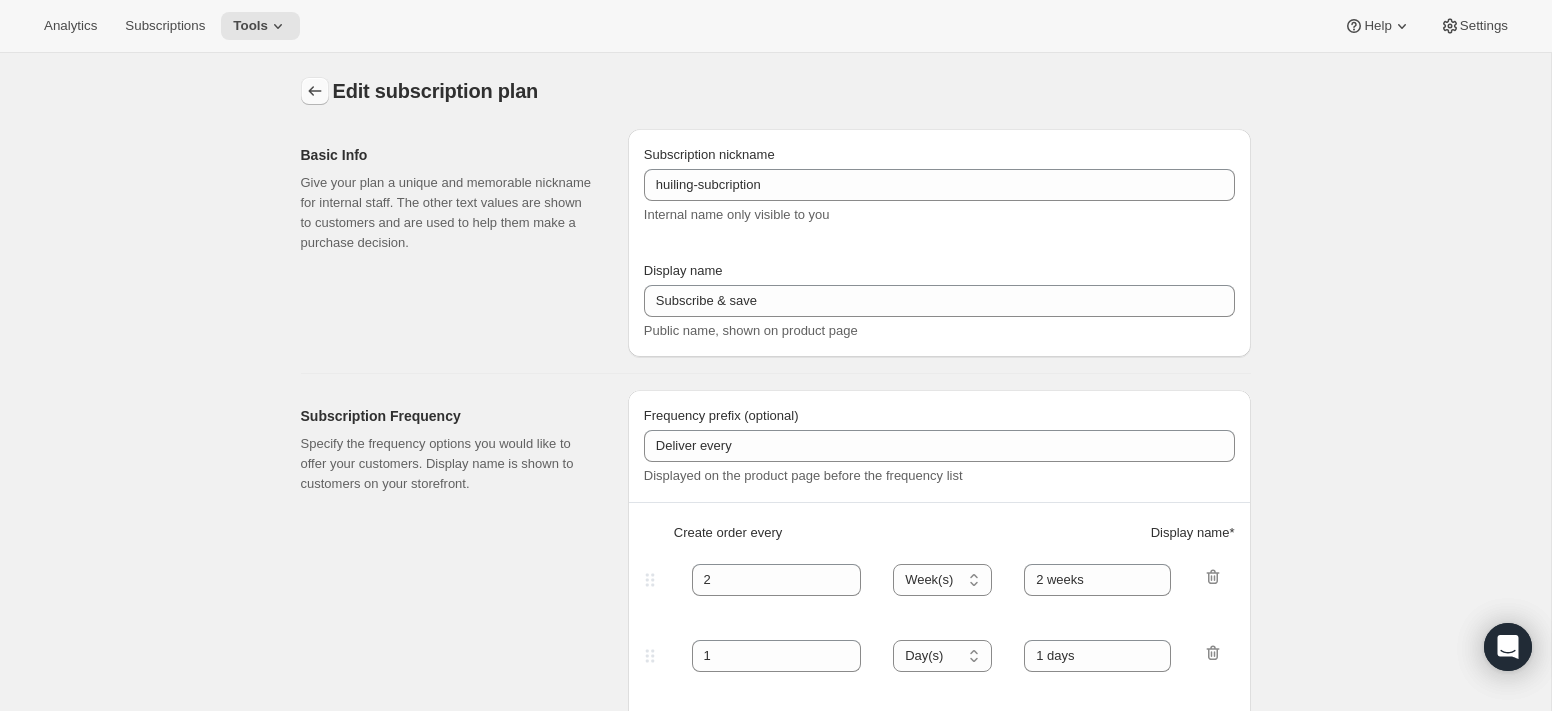 click 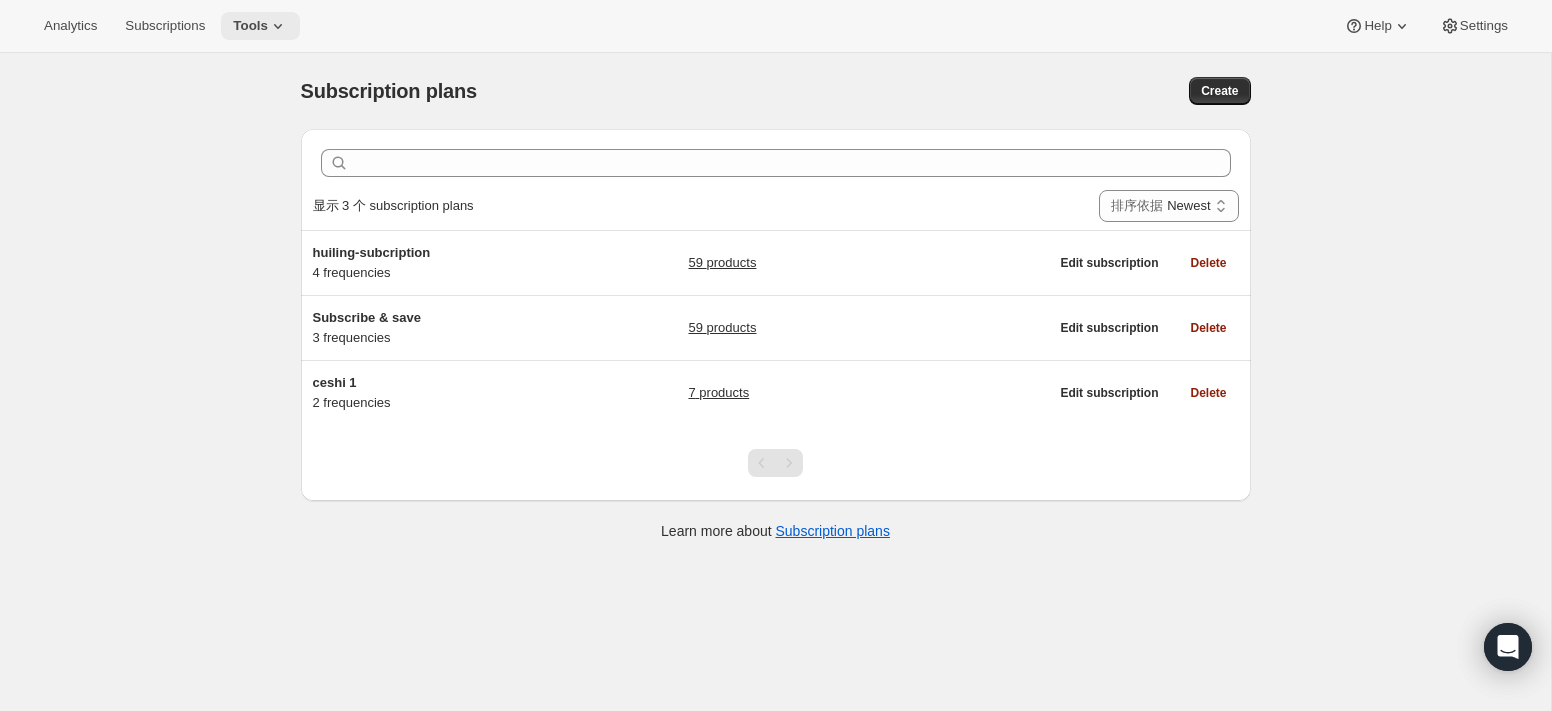click on "Tools" at bounding box center [260, 26] 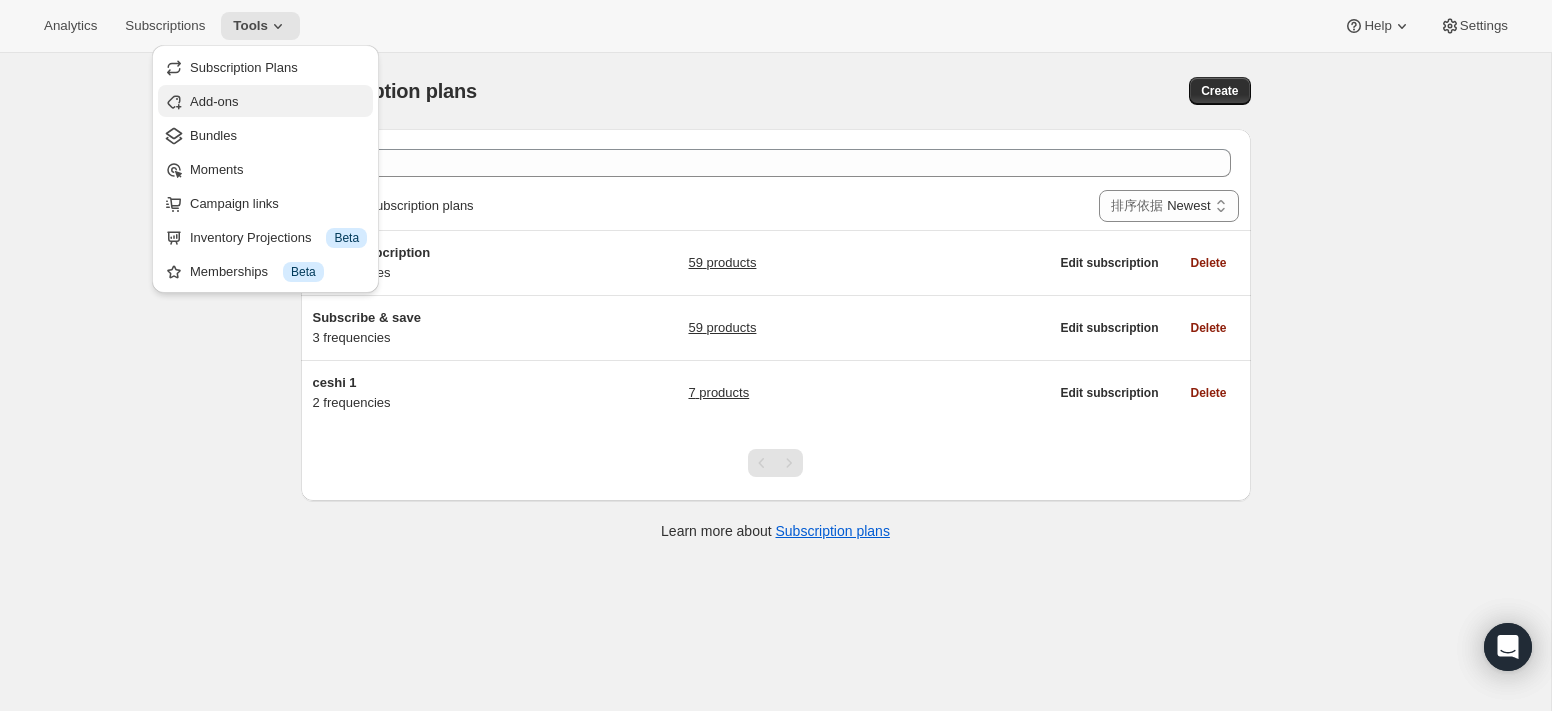 click on "Add-ons" at bounding box center (278, 102) 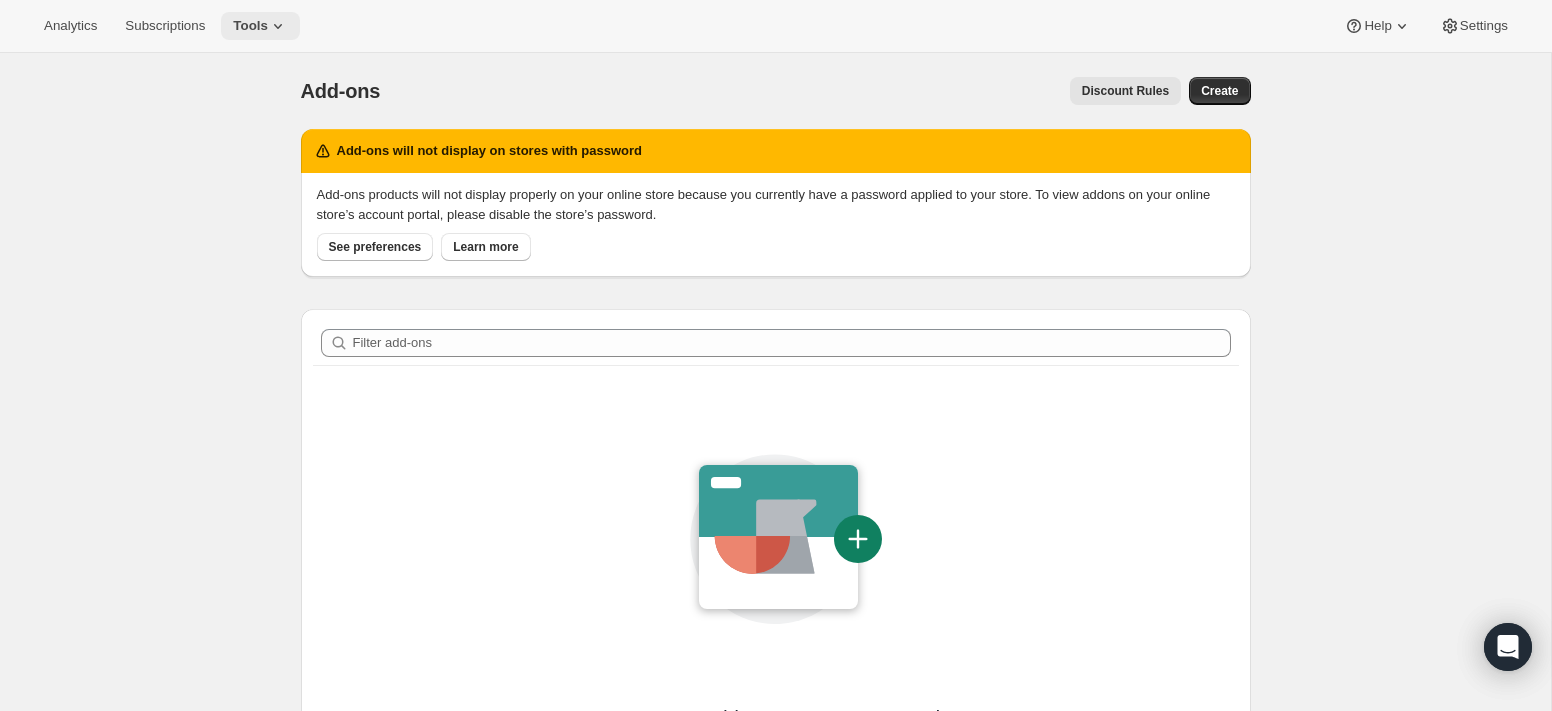 click 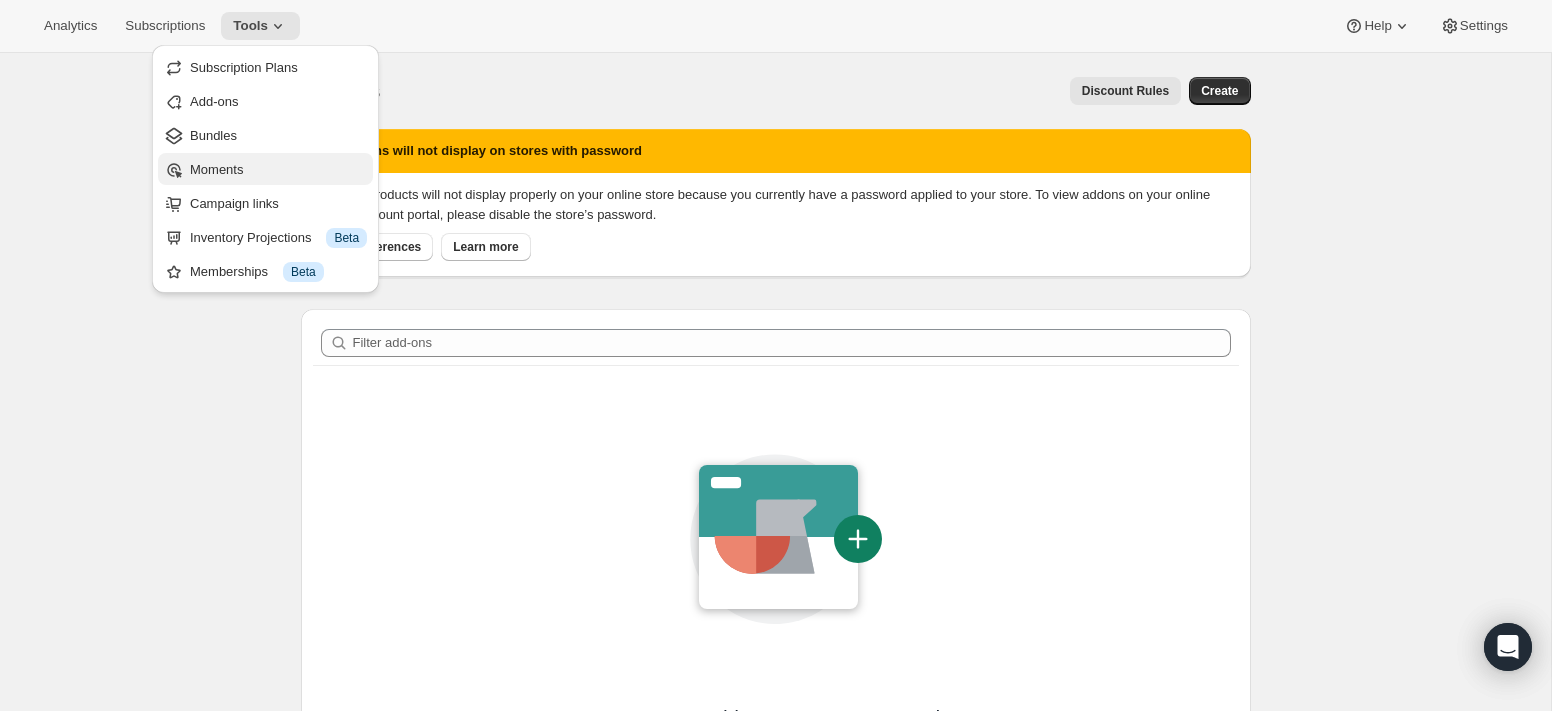 click on "Moments" at bounding box center (278, 170) 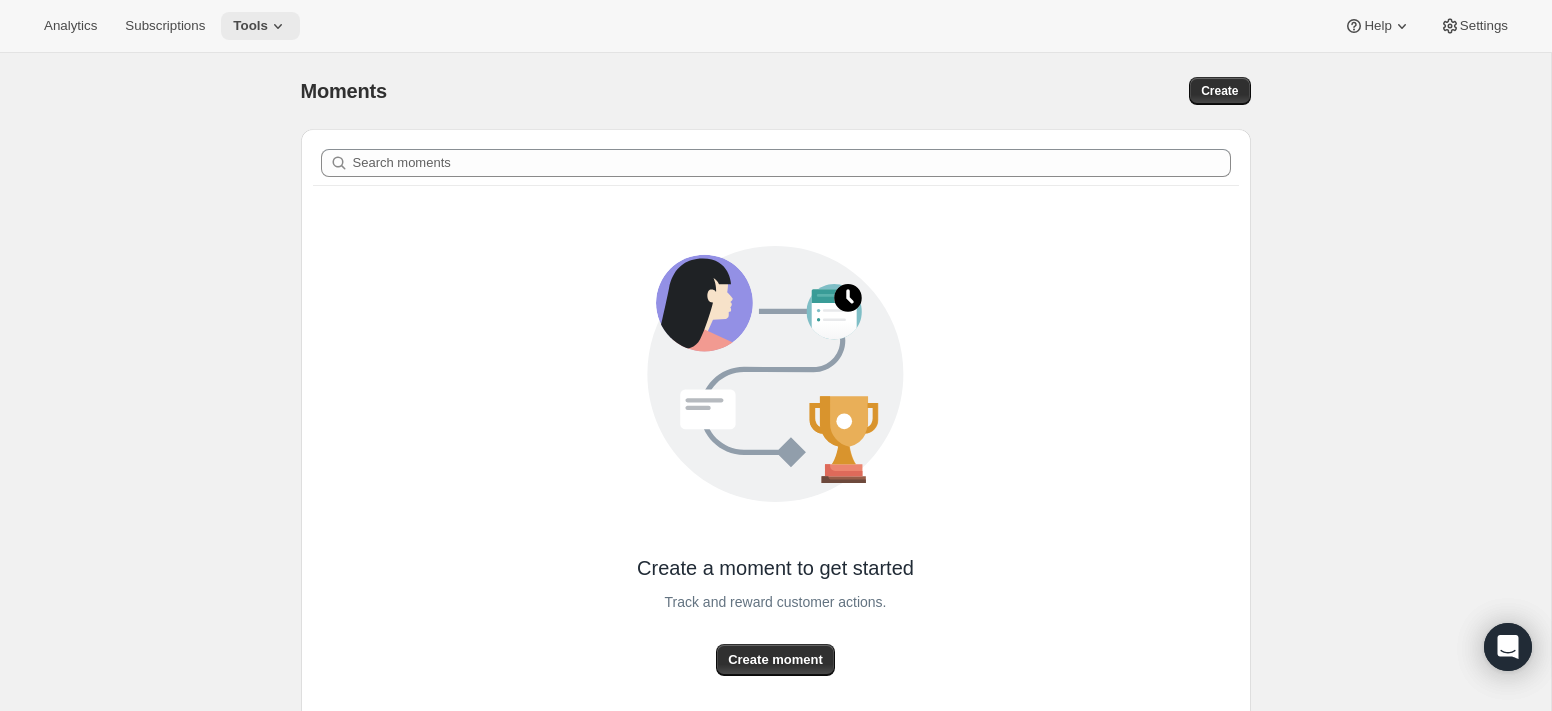 click on "Tools" at bounding box center [250, 26] 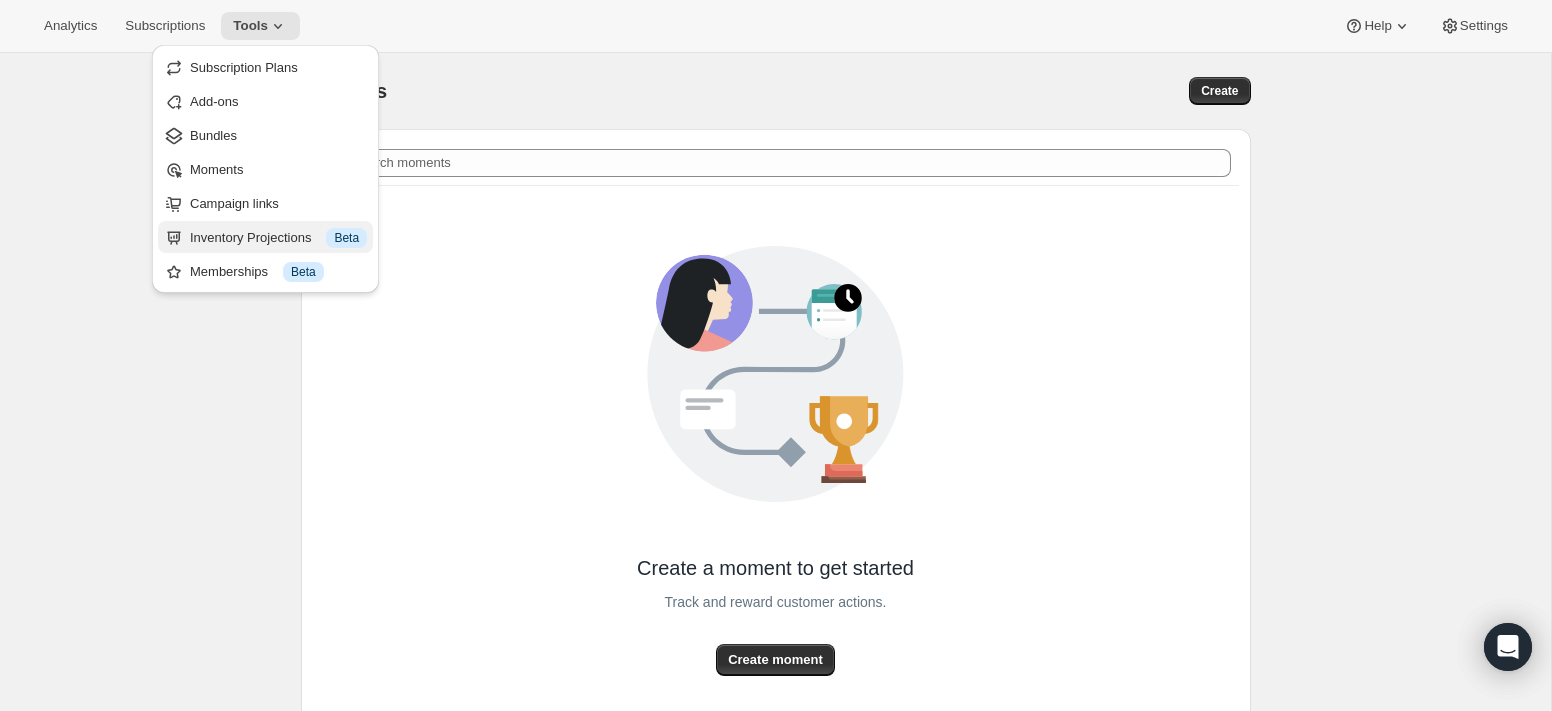 click on "Inventory Projections 信息 Beta" at bounding box center [278, 238] 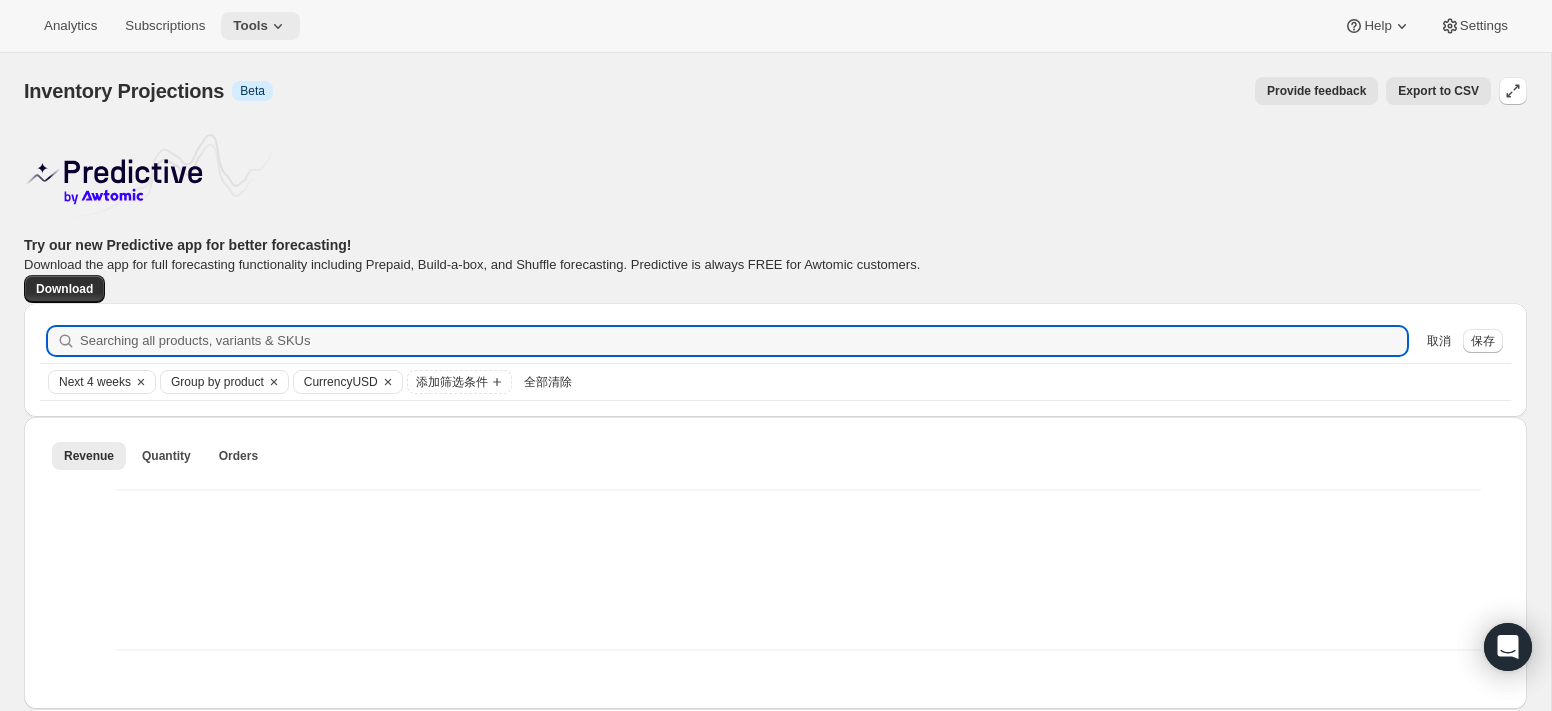 click on "Tools" at bounding box center [250, 26] 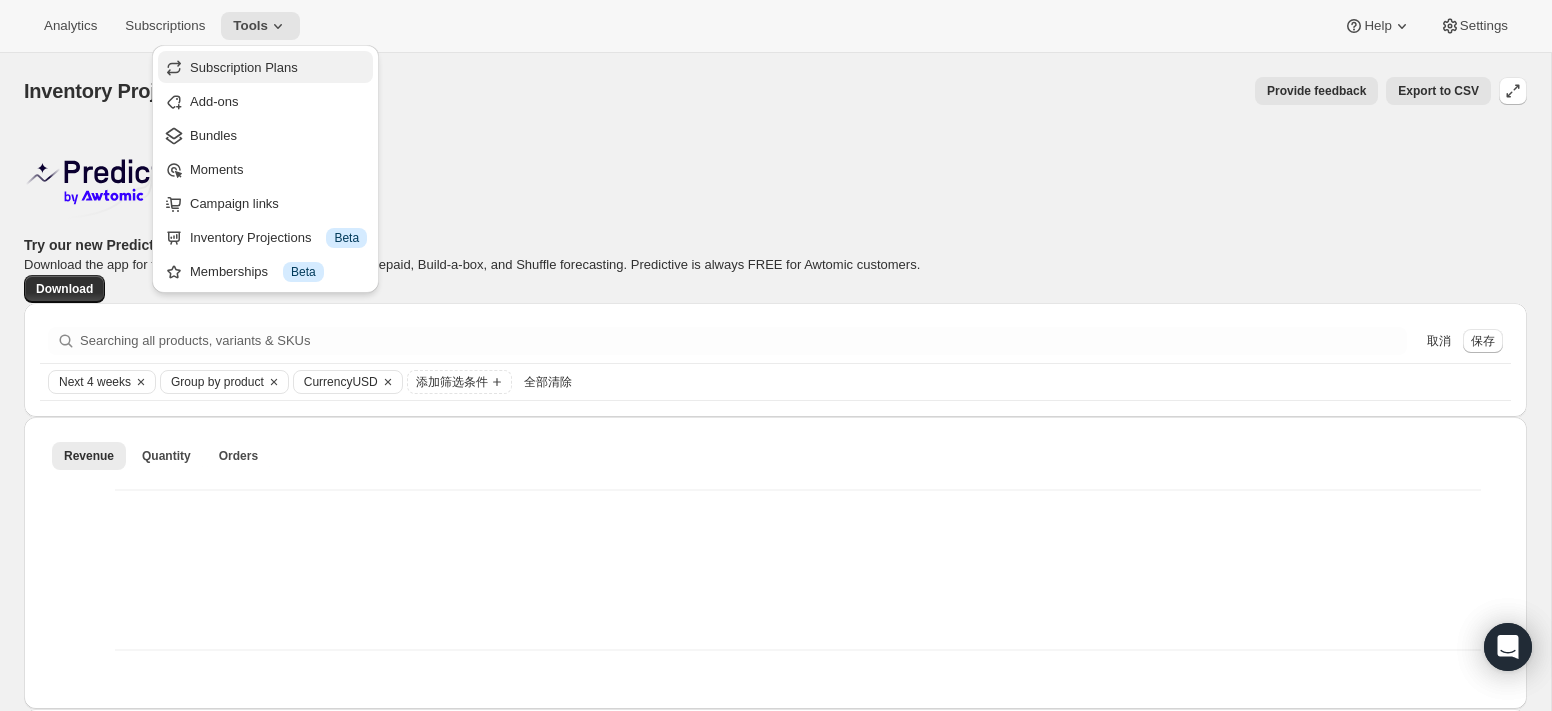click on "Subscription Plans" at bounding box center [278, 68] 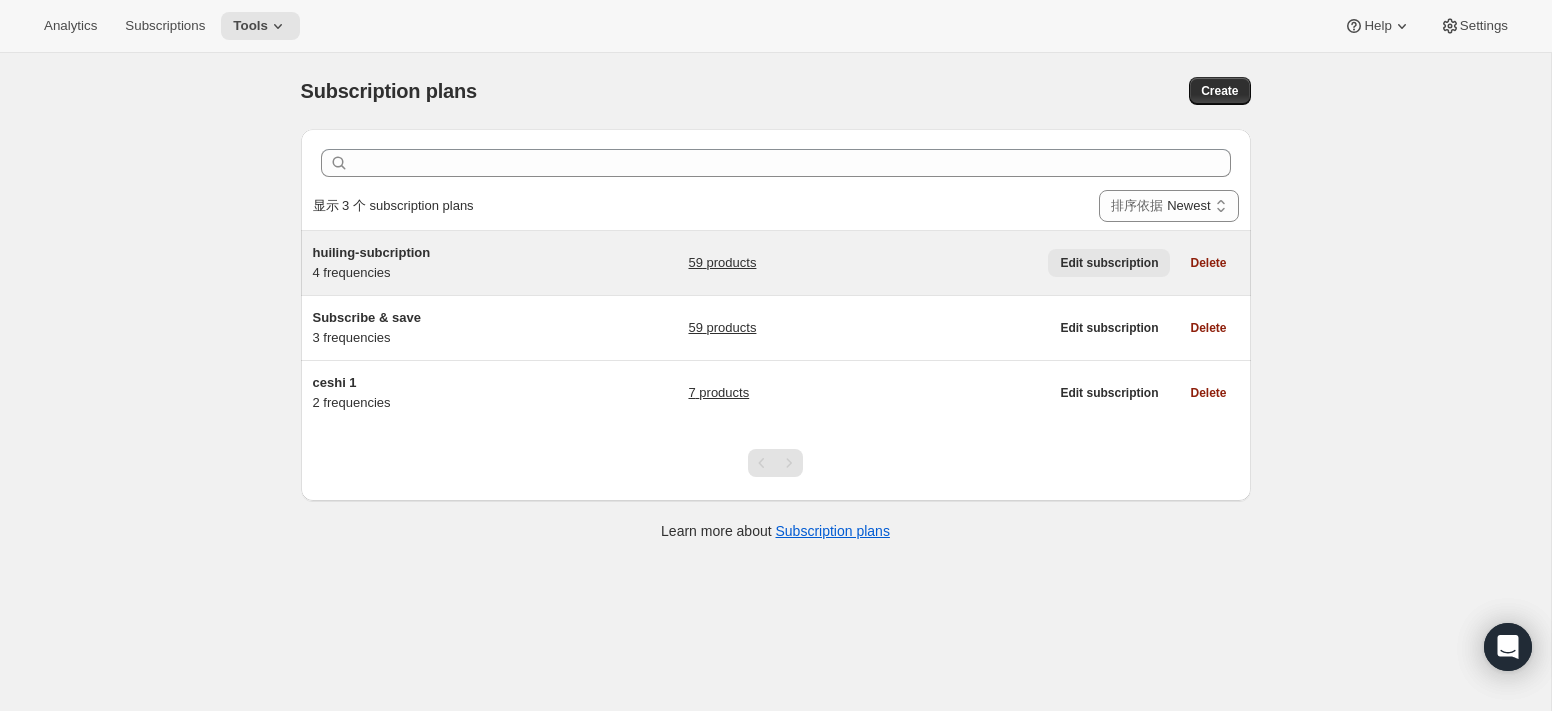 click on "Edit subscription" at bounding box center (1109, 263) 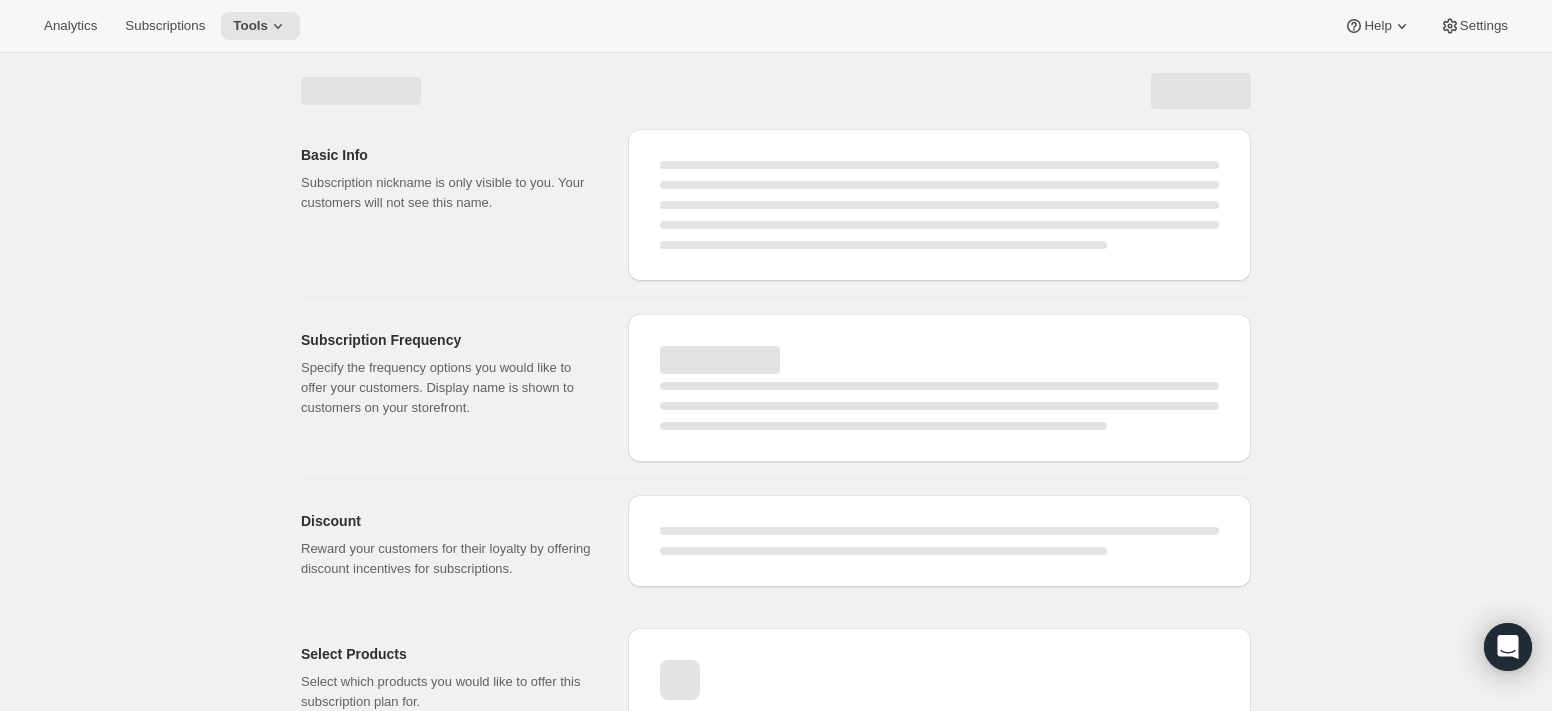 select on "WEEK" 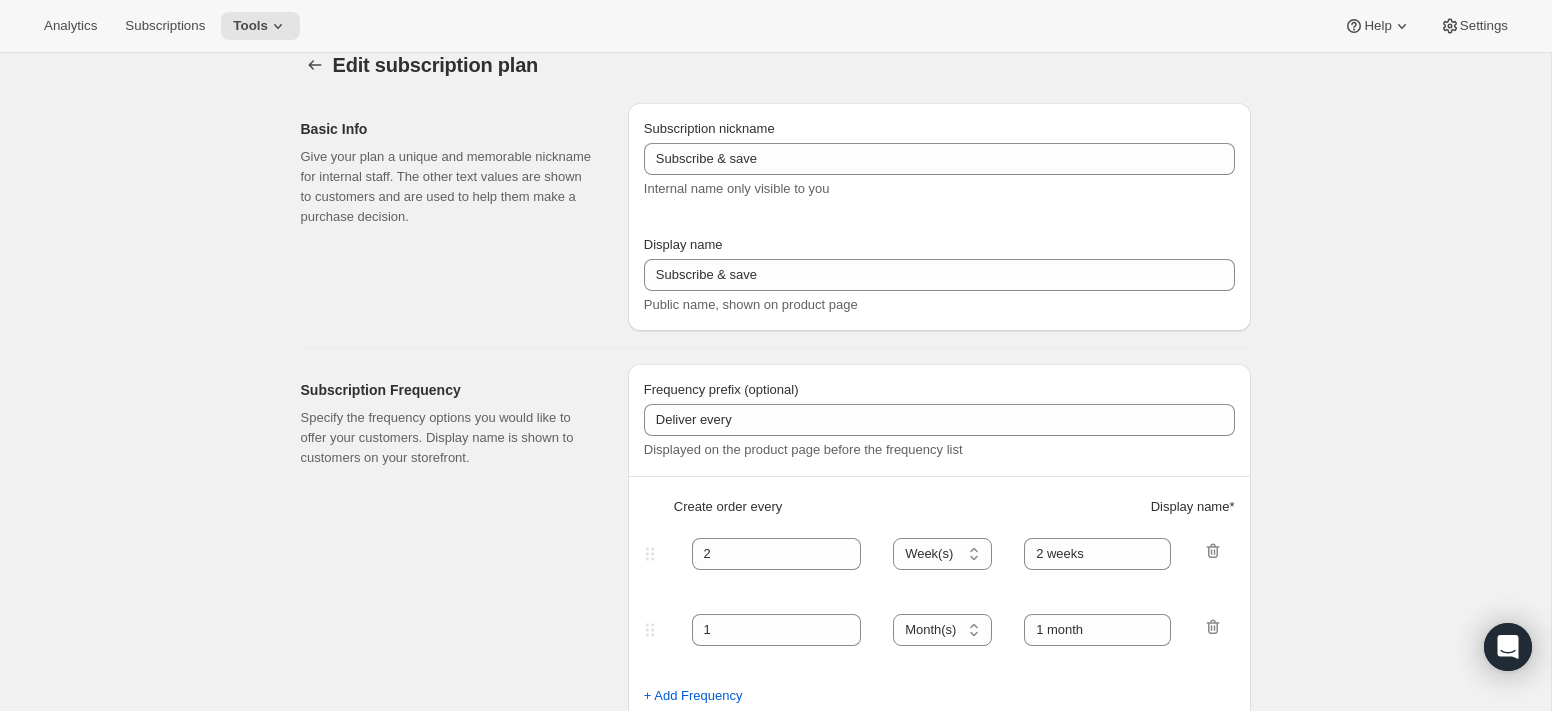 type on "huiling-subcription" 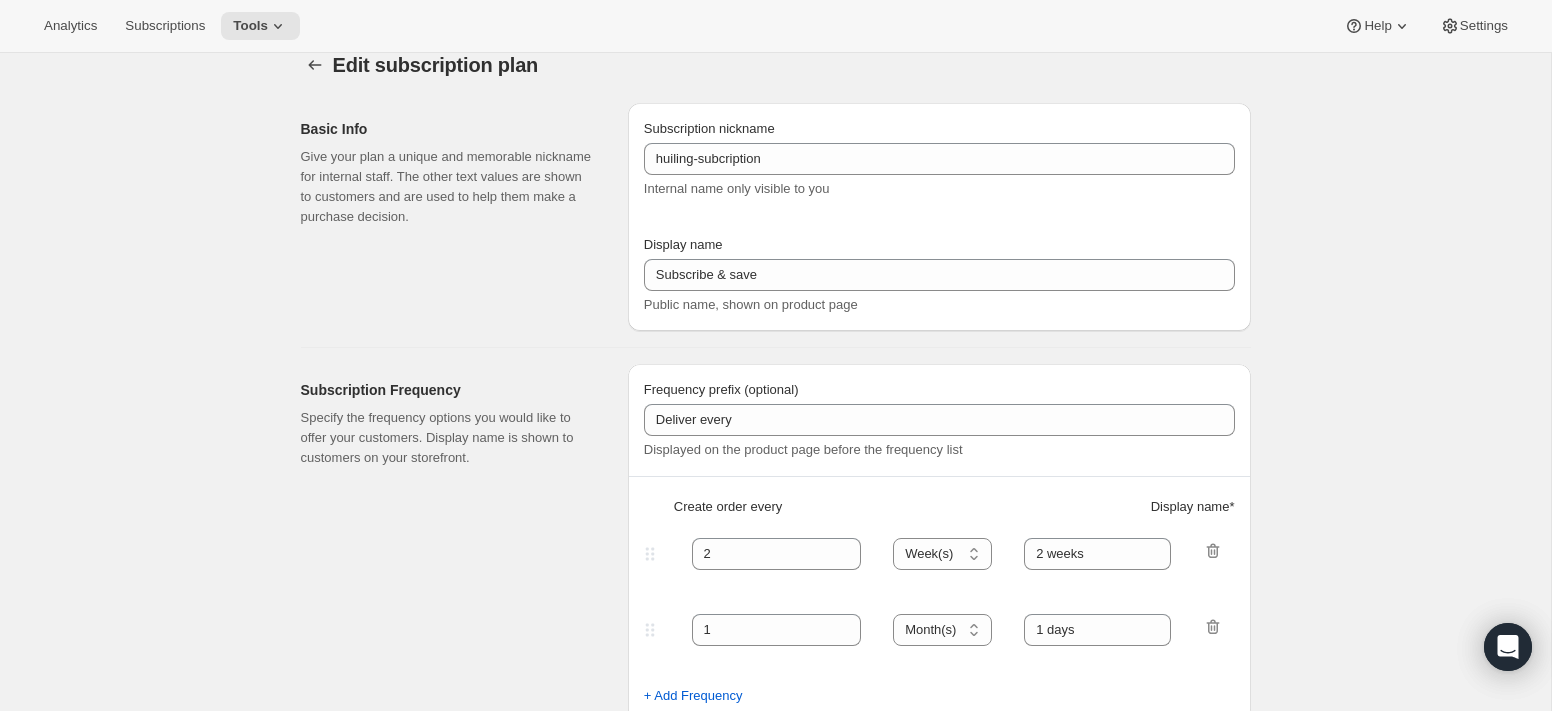scroll, scrollTop: 28, scrollLeft: 0, axis: vertical 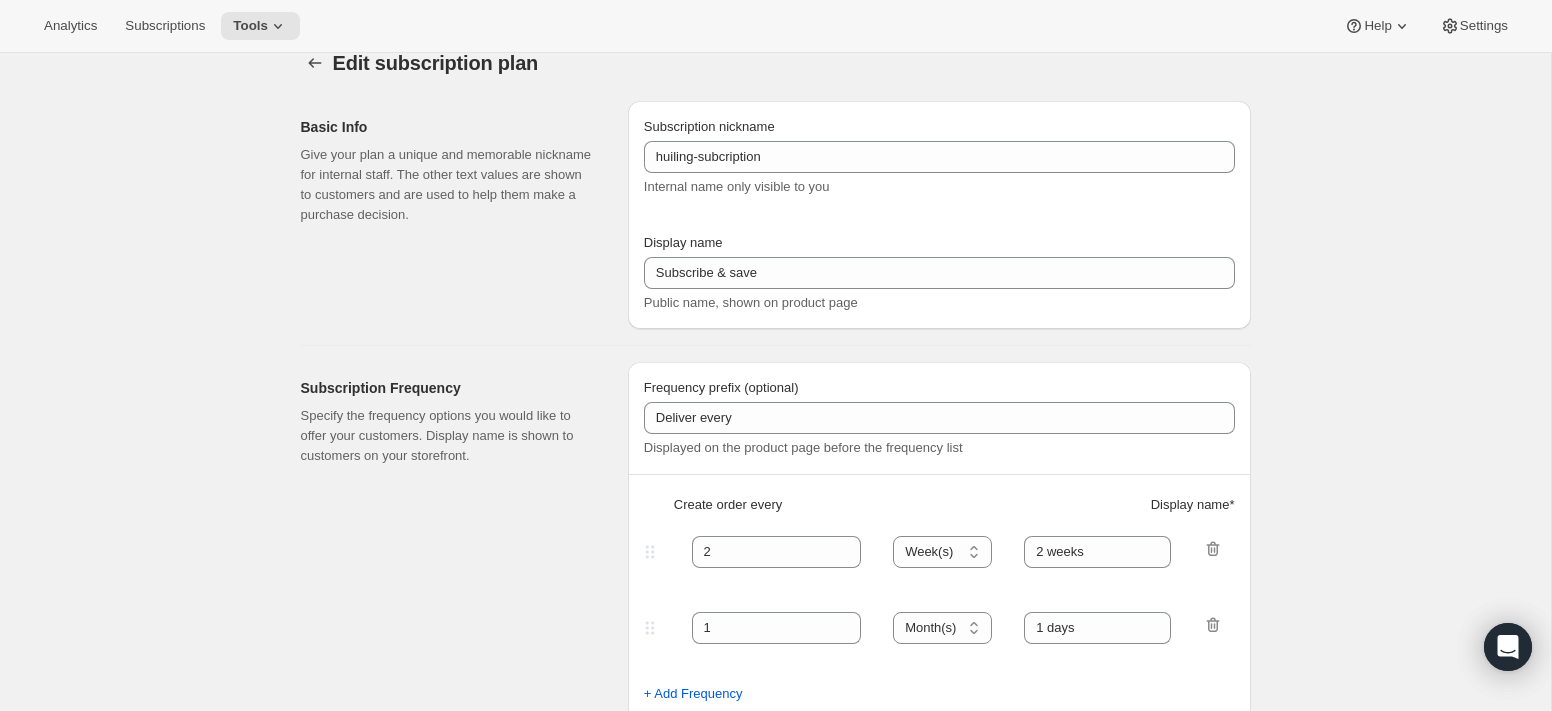 select on "MONTH" 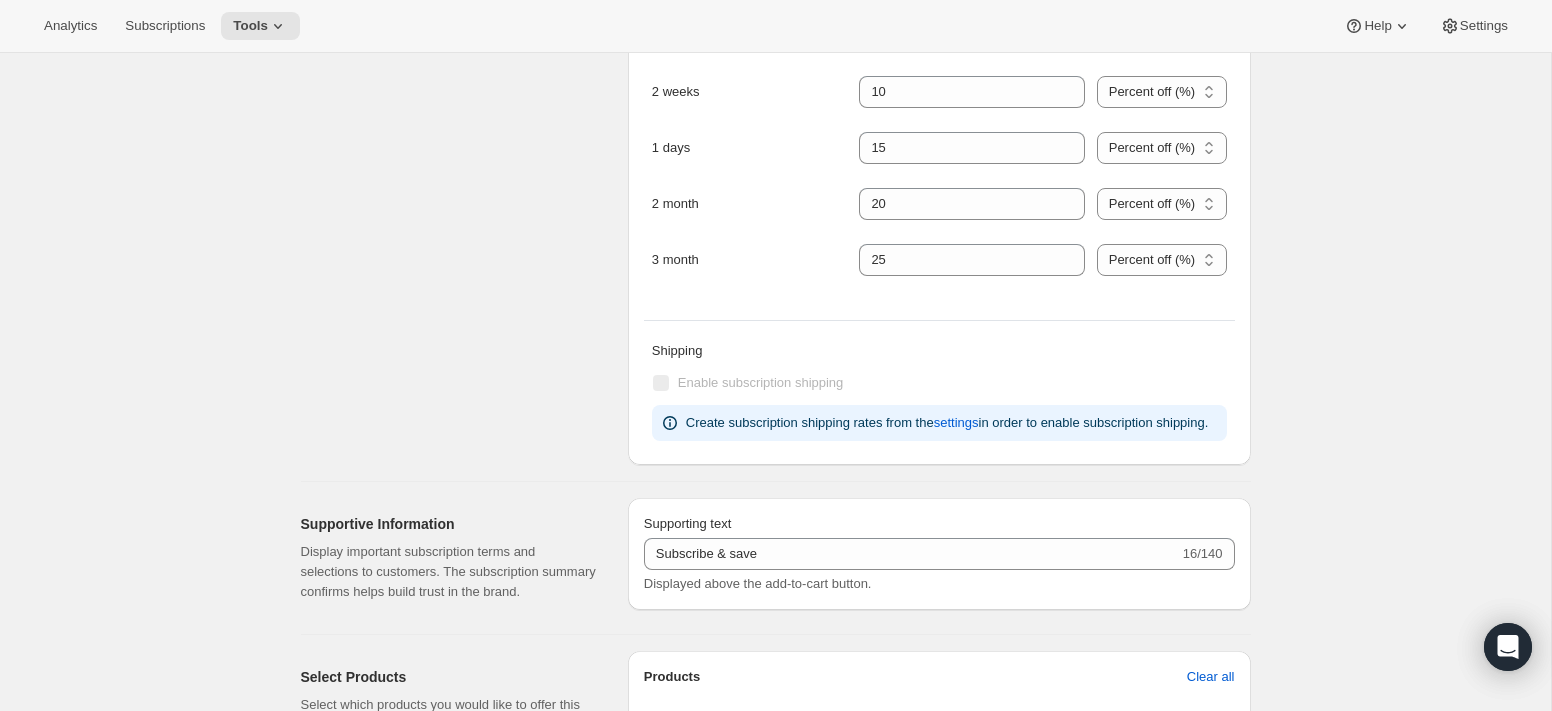 scroll, scrollTop: 1106, scrollLeft: 0, axis: vertical 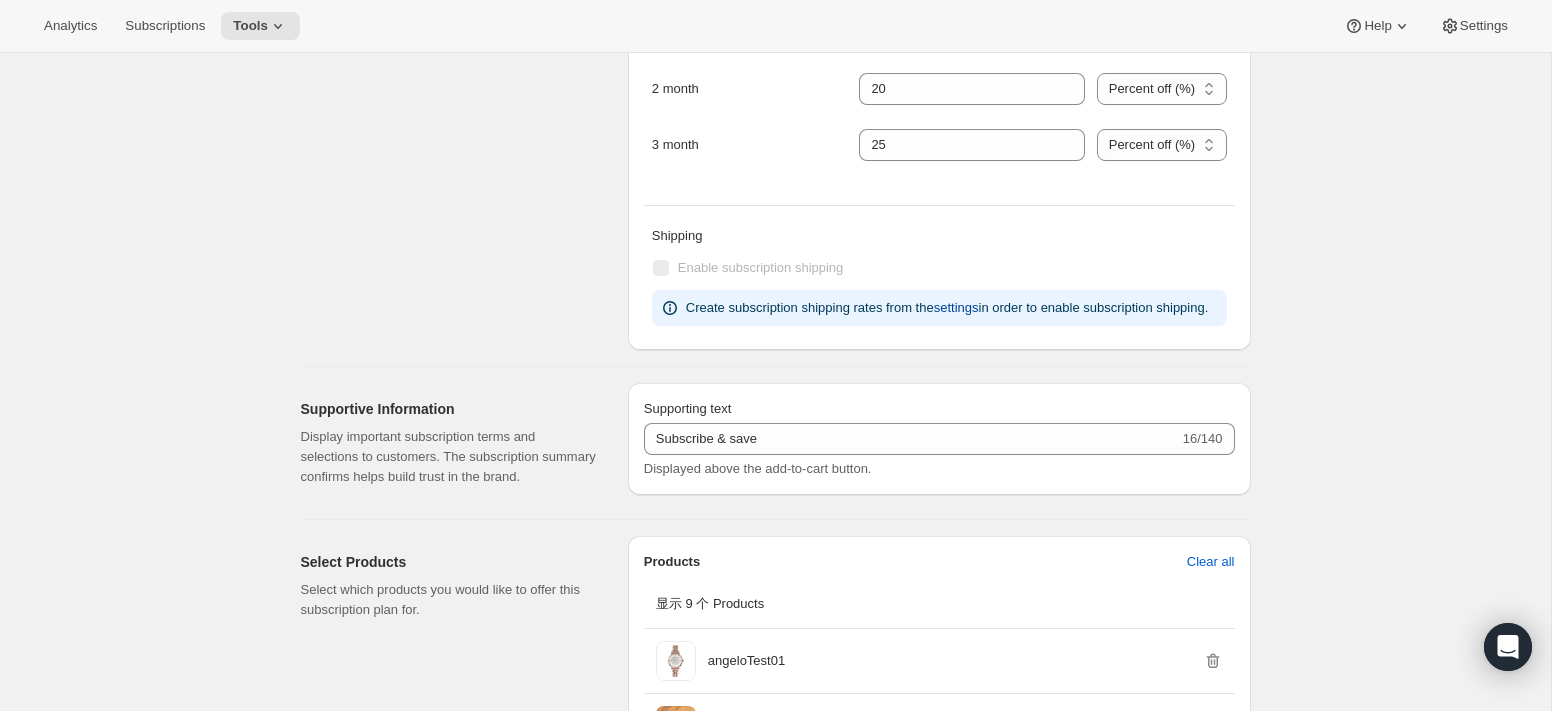 click on "settings" at bounding box center [956, 308] 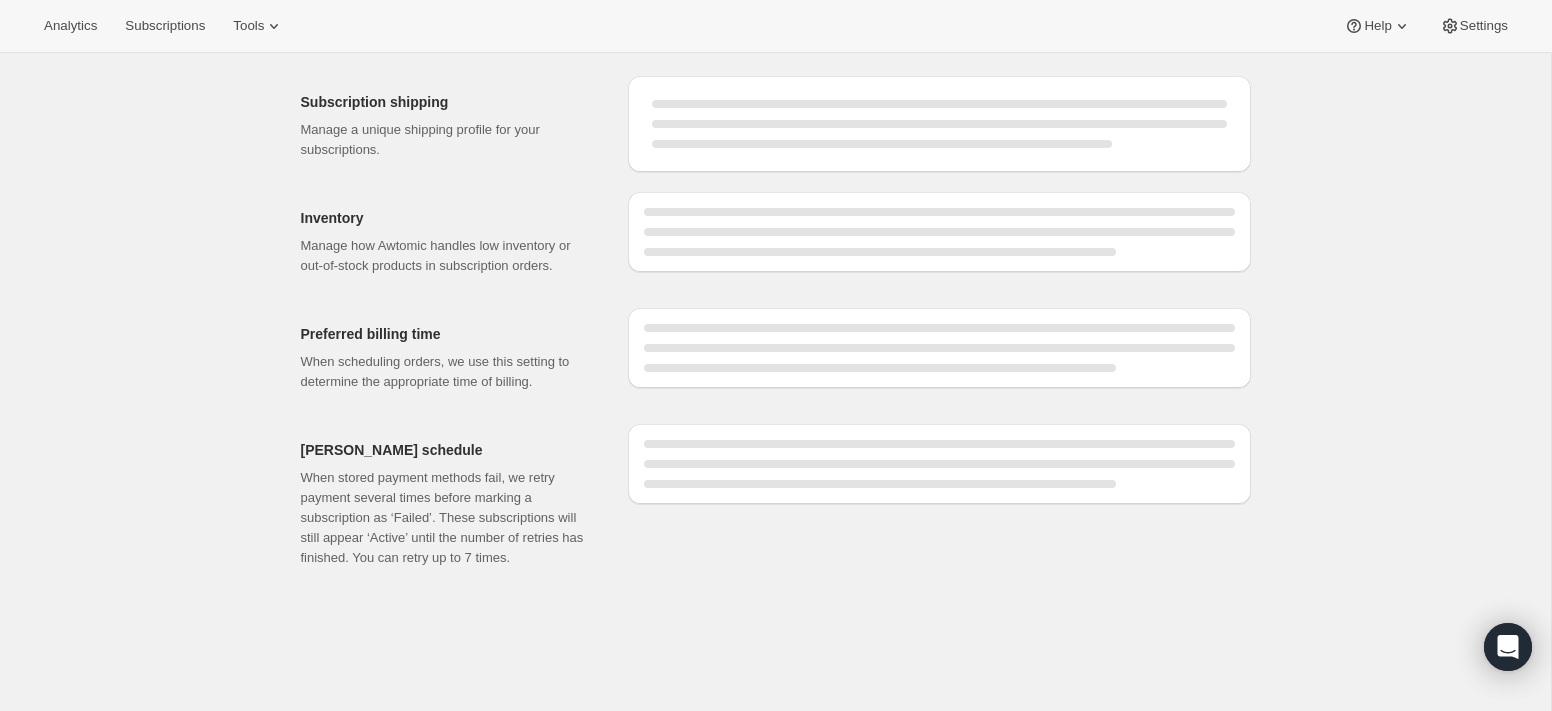 scroll, scrollTop: 0, scrollLeft: 0, axis: both 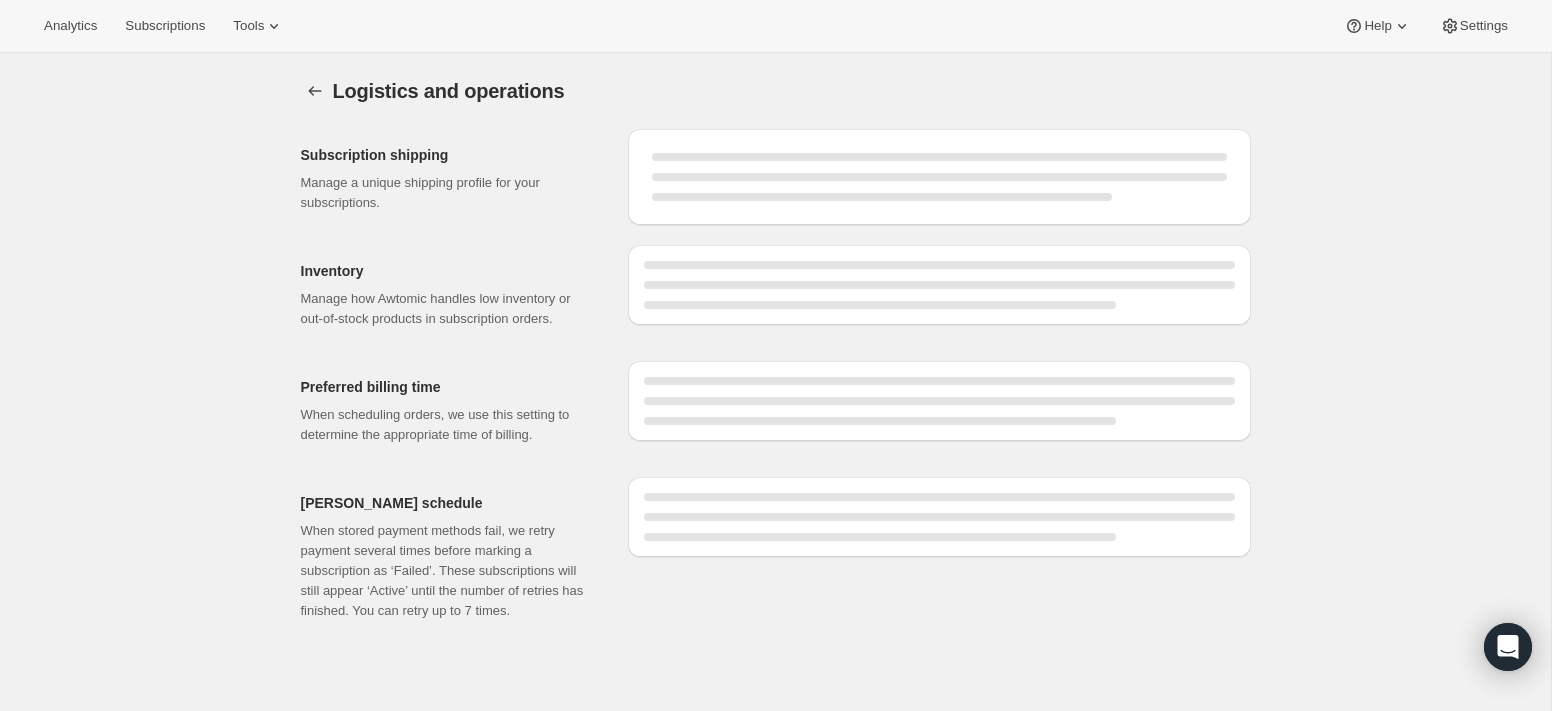 select on "DAY" 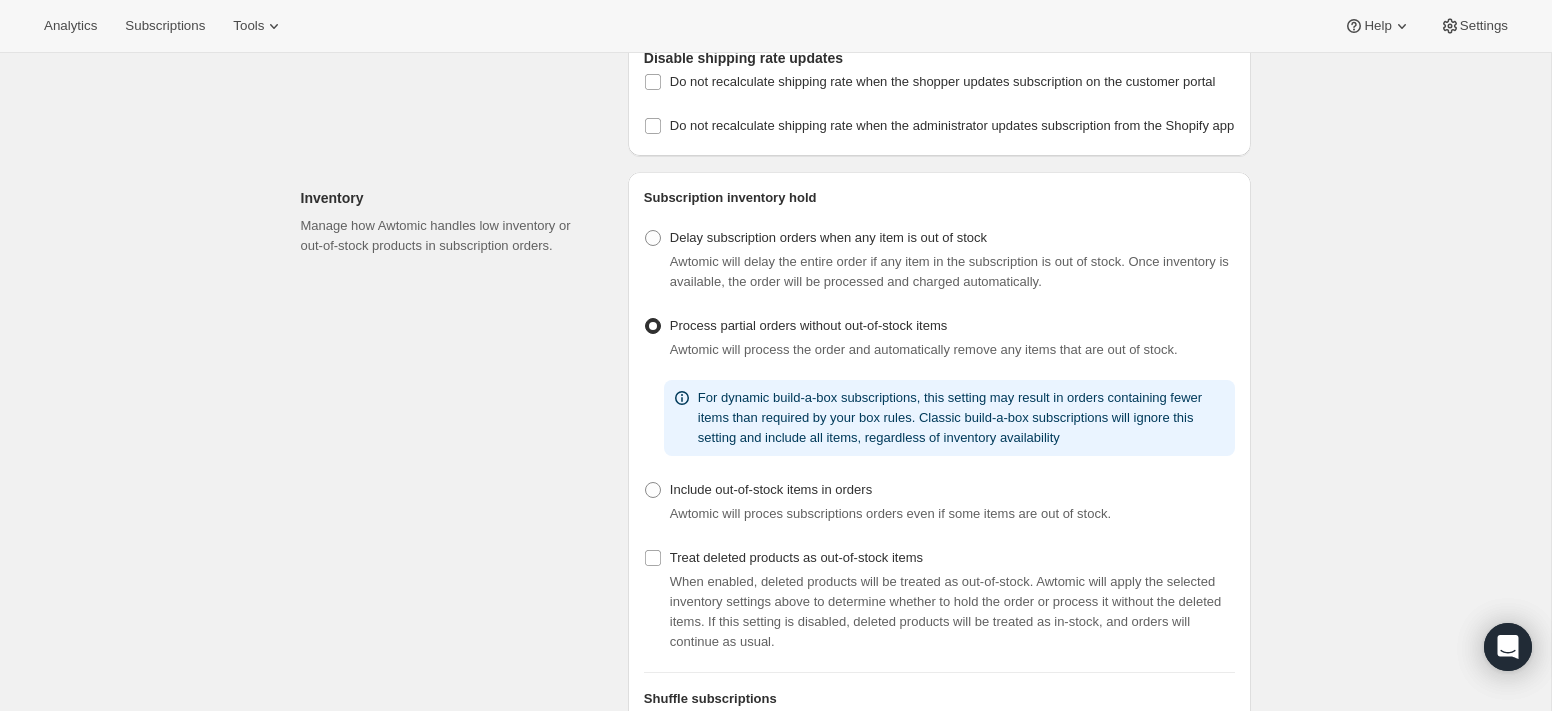 scroll, scrollTop: 0, scrollLeft: 0, axis: both 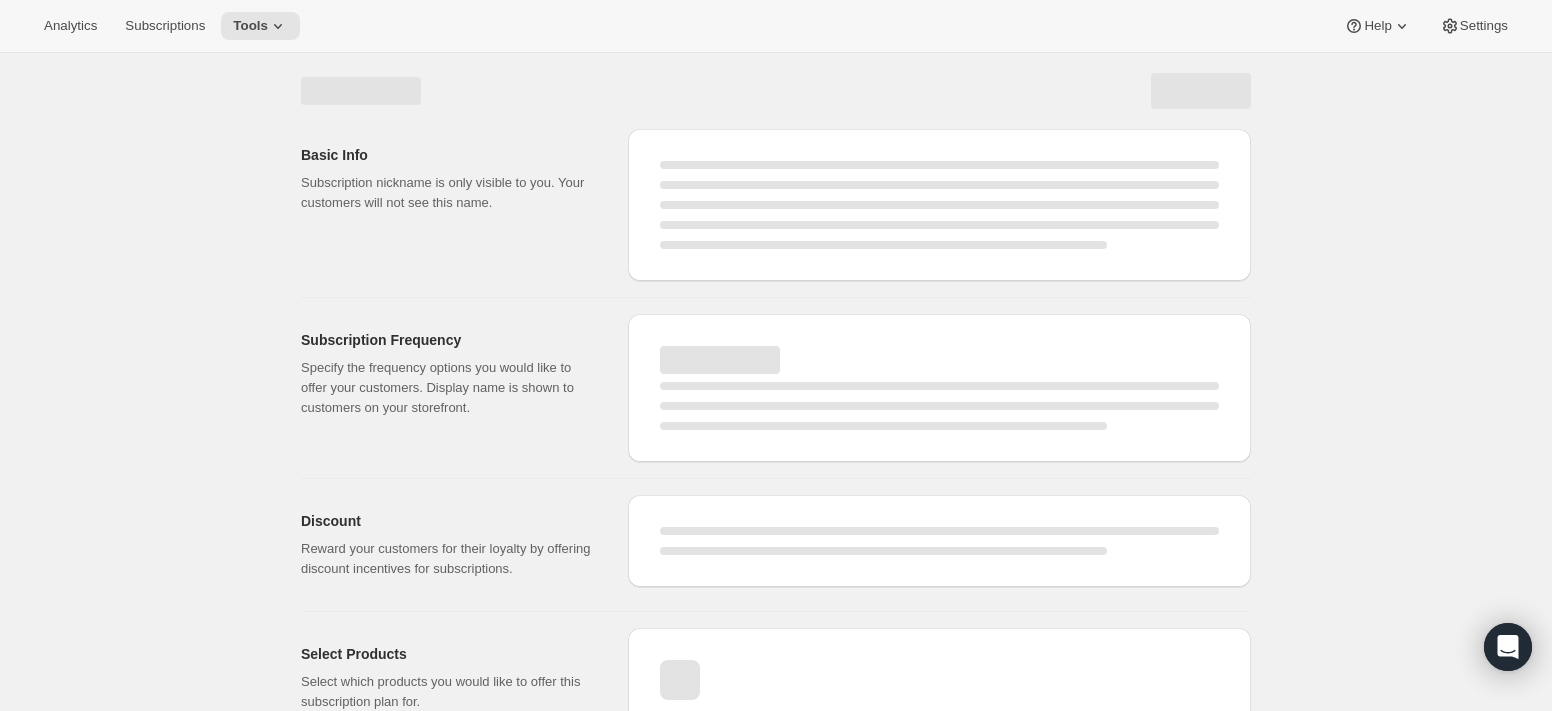 select on "WEEK" 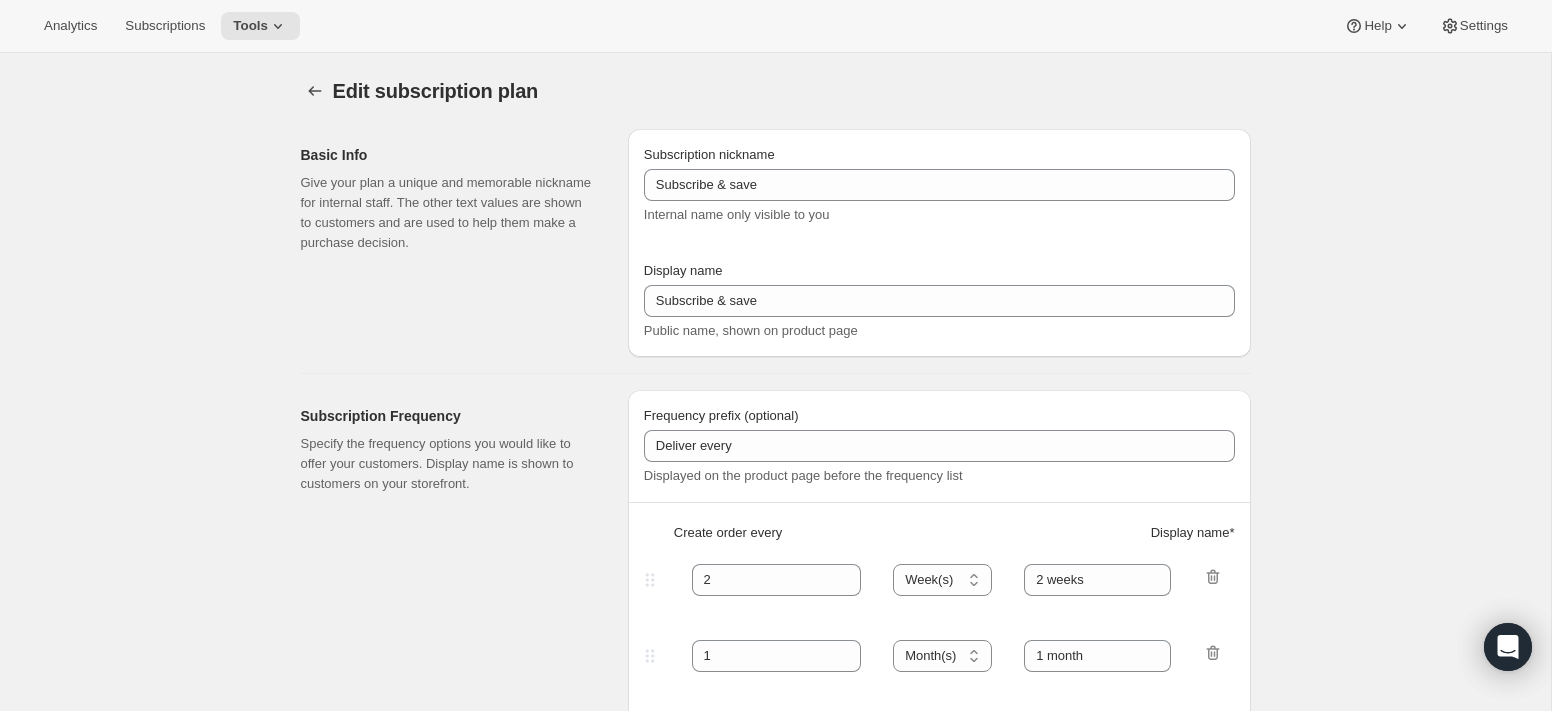type on "huiling-subcription" 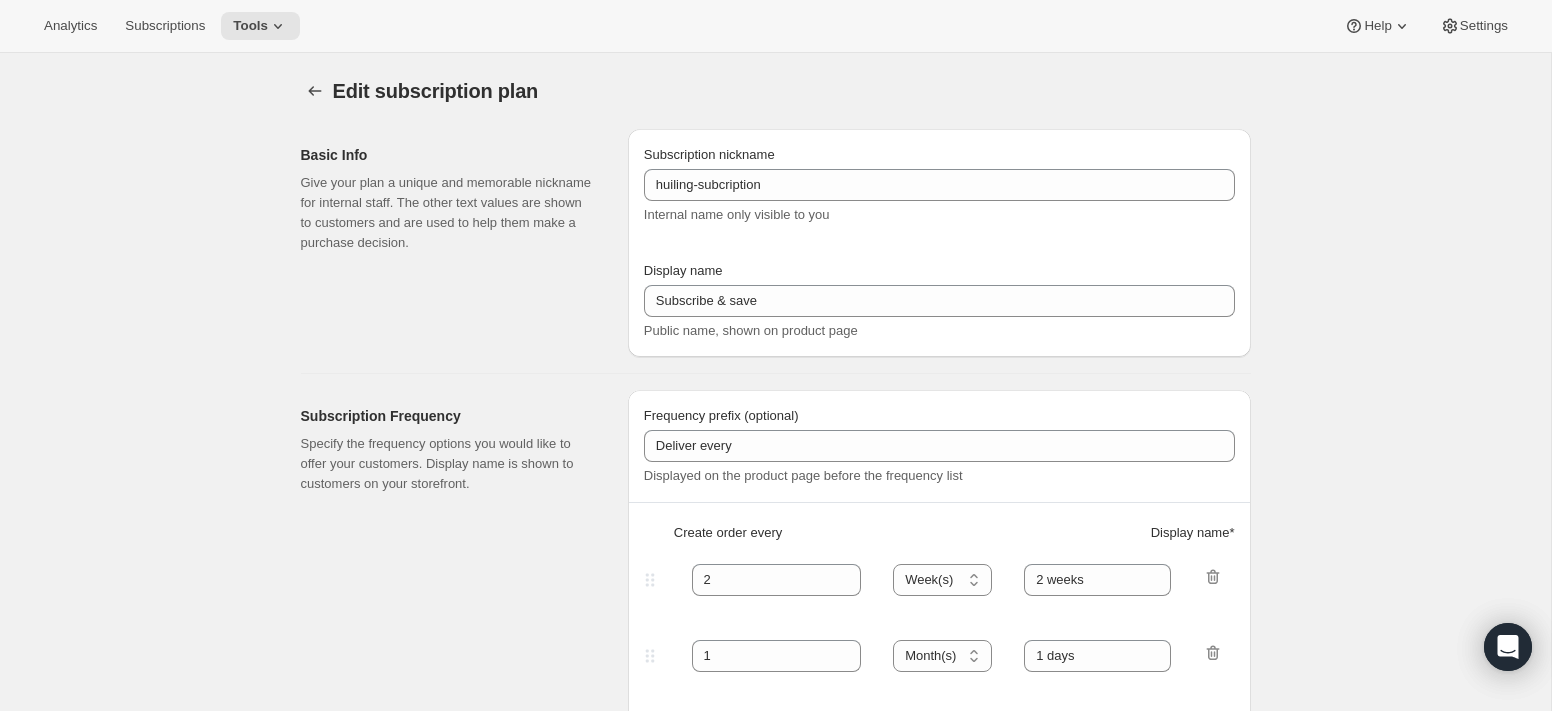 select on "MONTH" 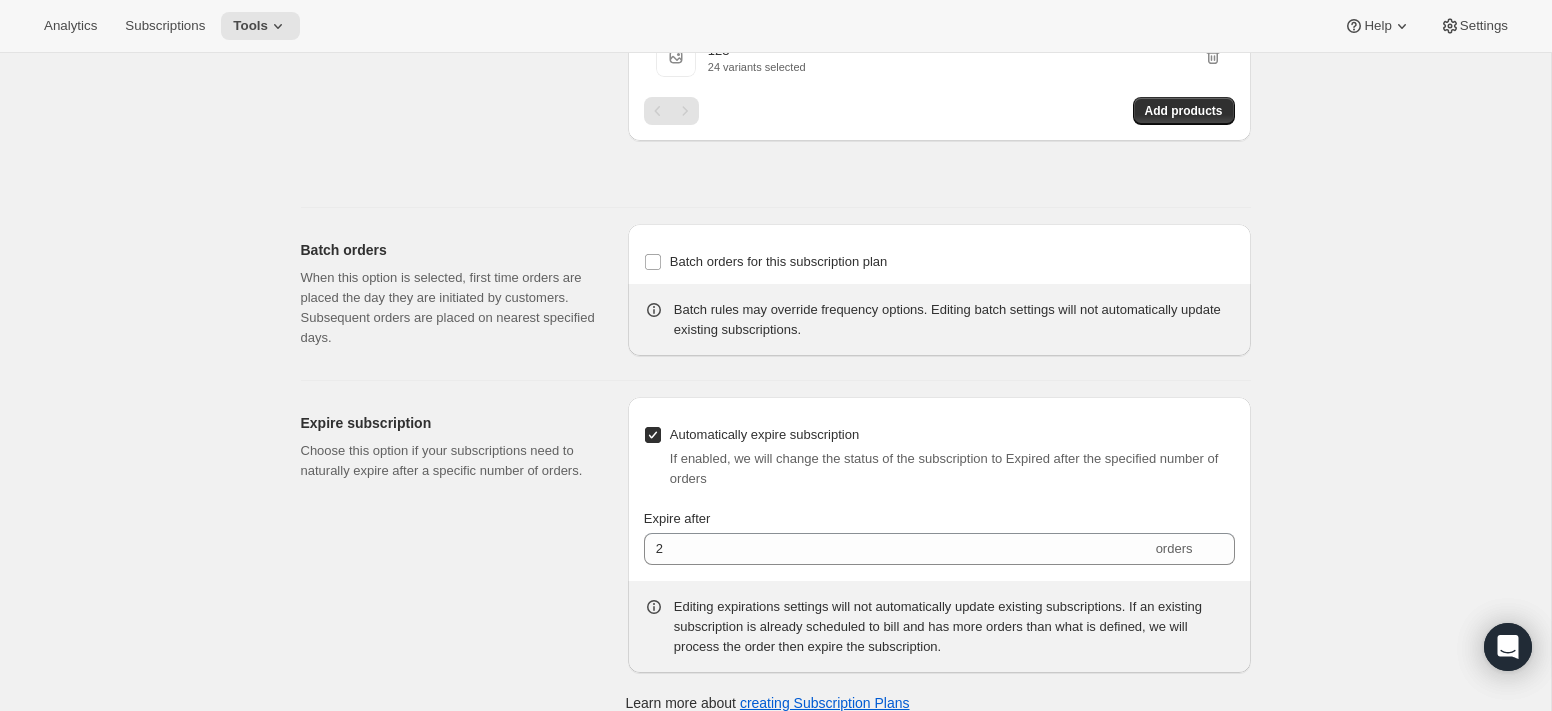 scroll, scrollTop: 2303, scrollLeft: 0, axis: vertical 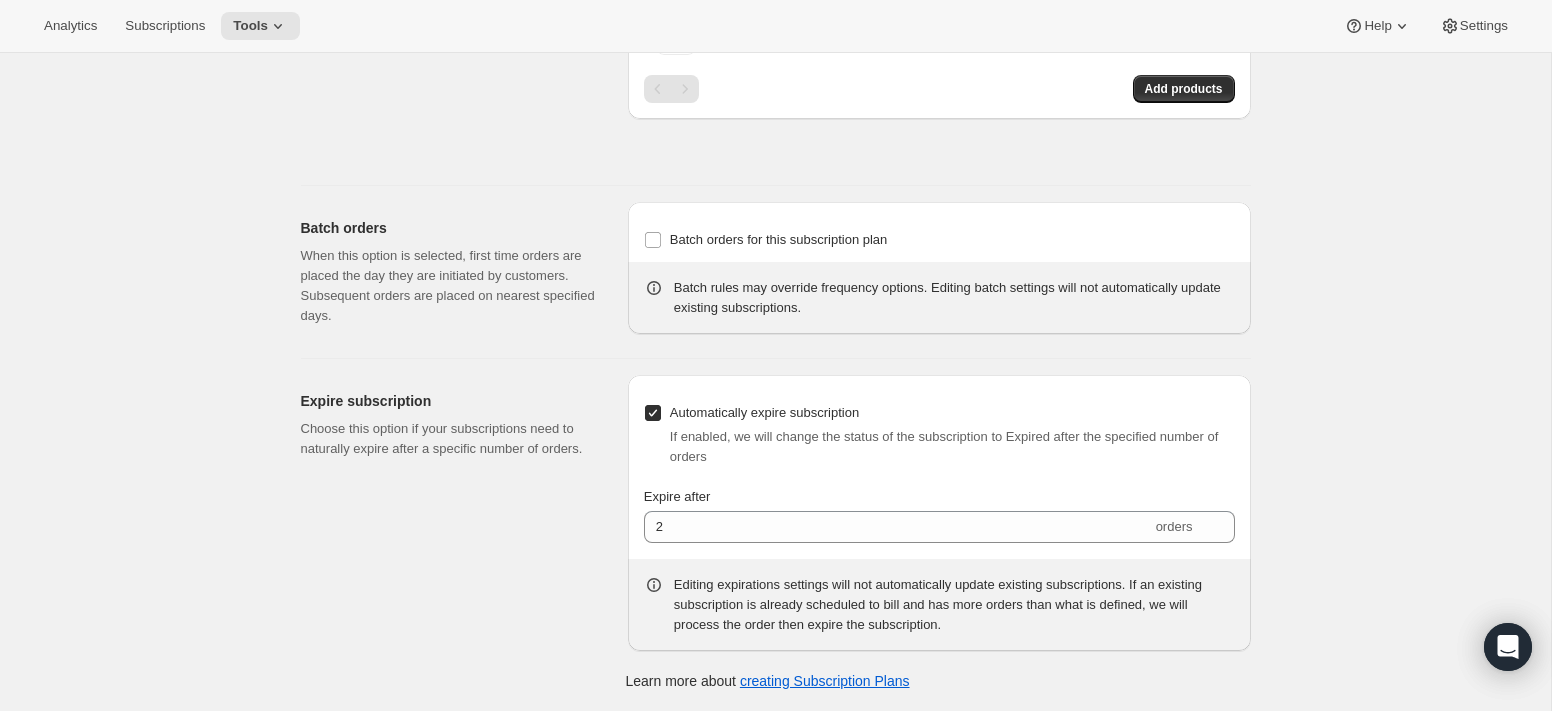click on "Editing expirations settings will not automatically update existing subscriptions. If an existing subscription is already scheduled to bill and has more orders than what is defined, we will process the order then expire the subscription." at bounding box center (954, 605) 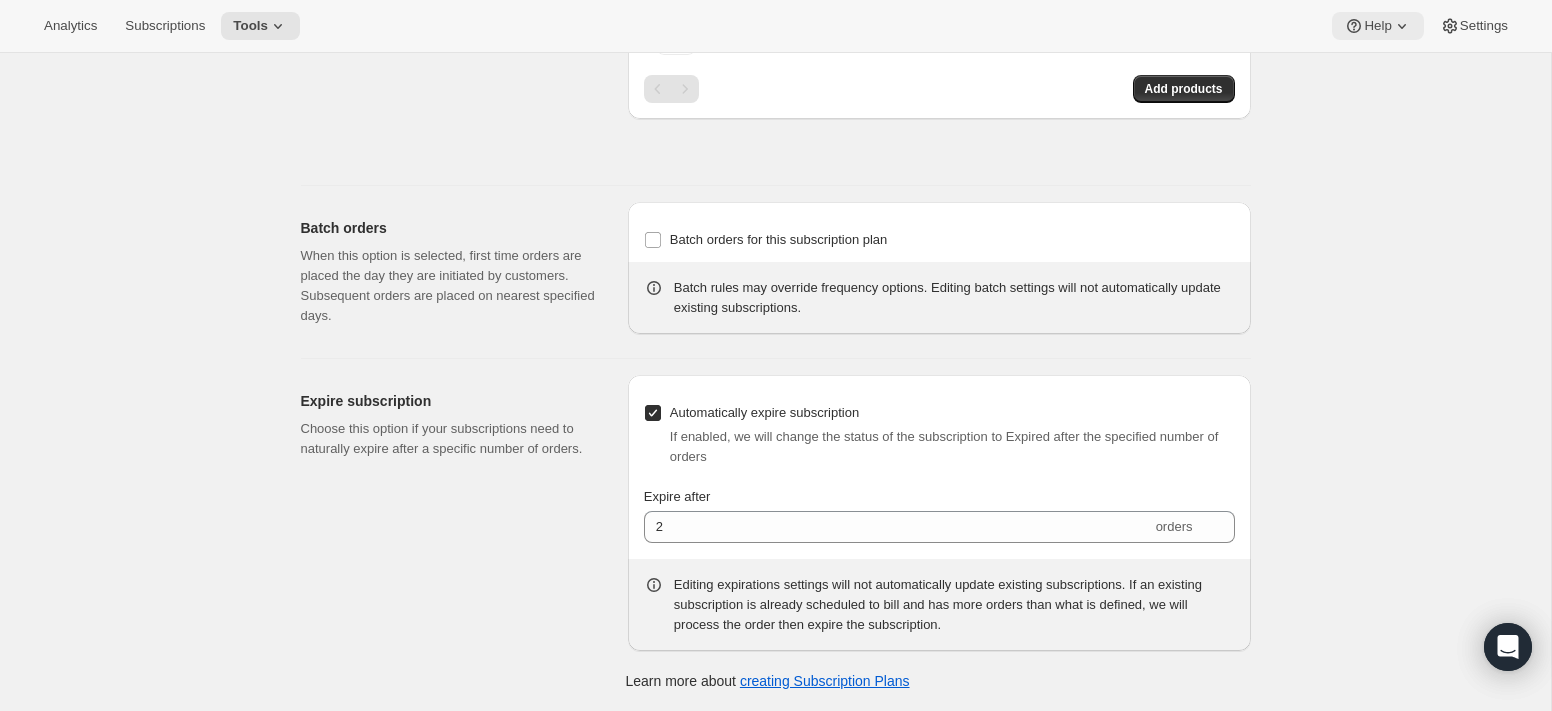 click 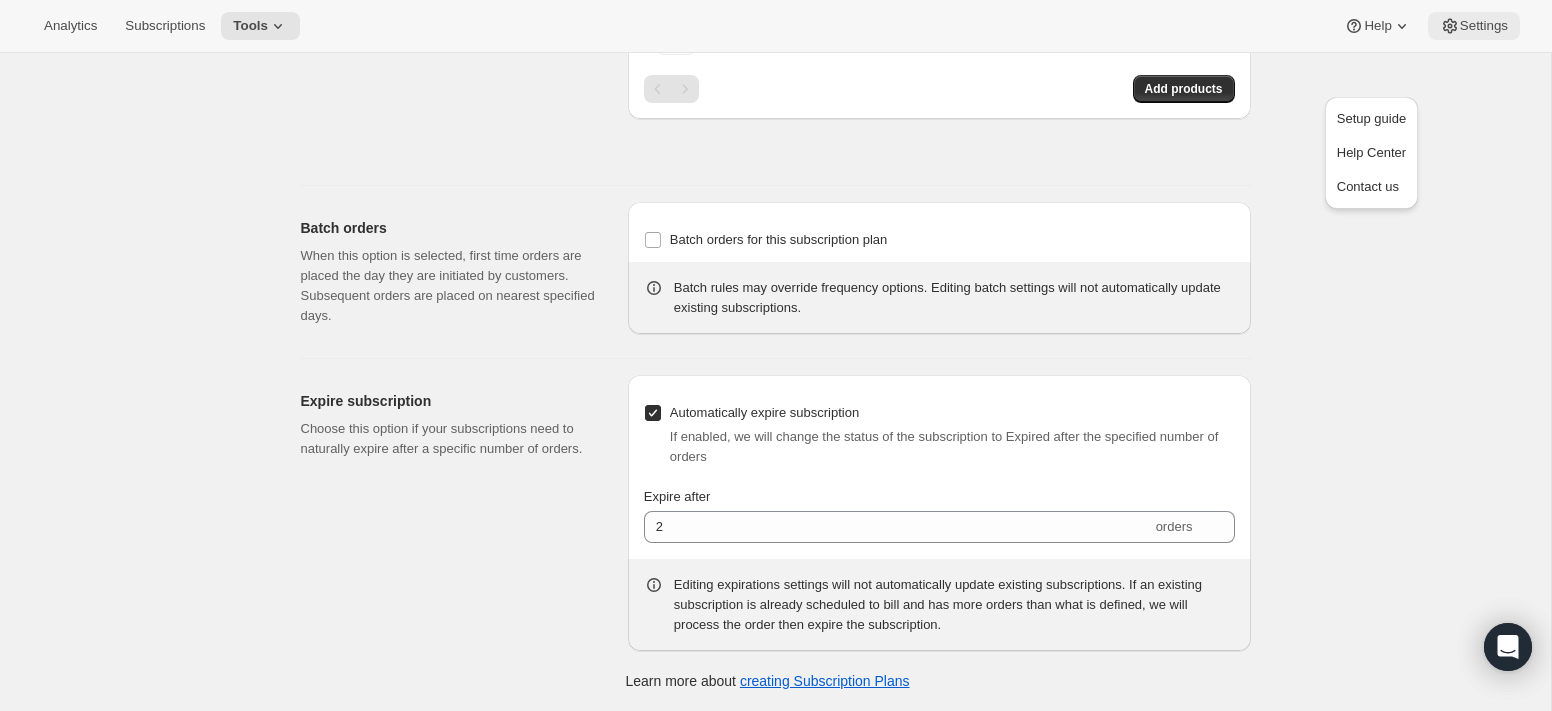click on "Settings" at bounding box center [1484, 26] 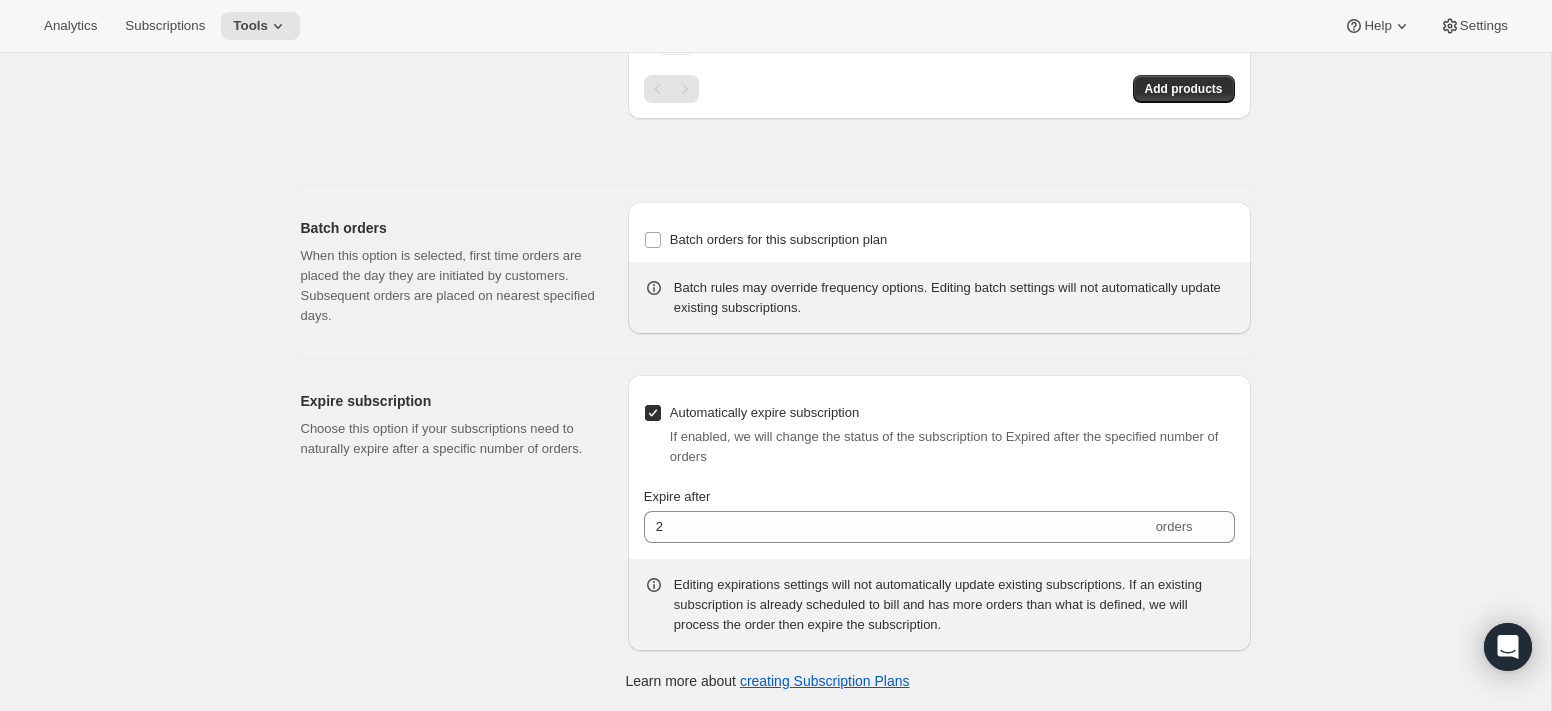 scroll, scrollTop: 0, scrollLeft: 0, axis: both 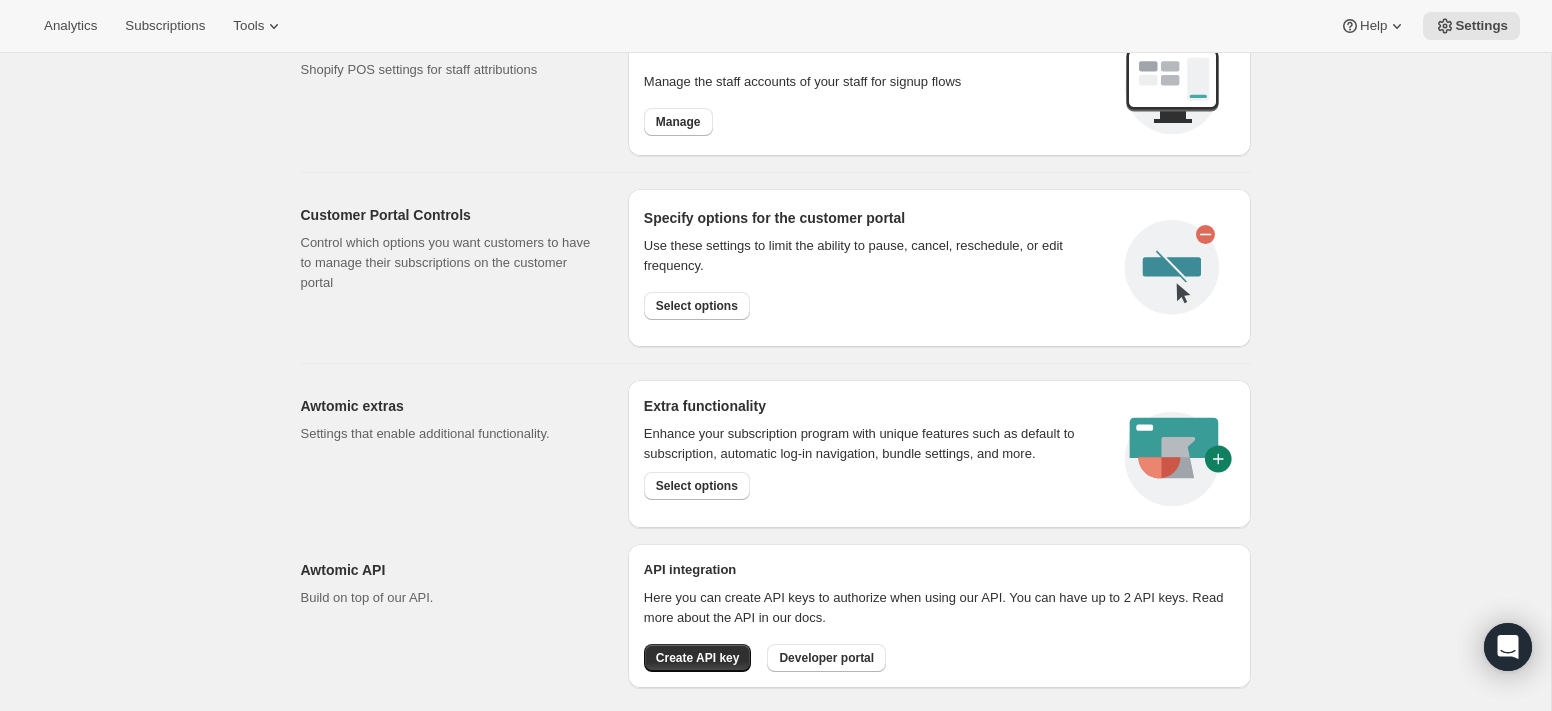 click on "Awtomic extras Settings that enable additional functionality. Extra functionality Enhance your subscription program with unique features such as default to subscription, automatic log-in navigation, bundle settings, and more. Select options" at bounding box center [768, 446] 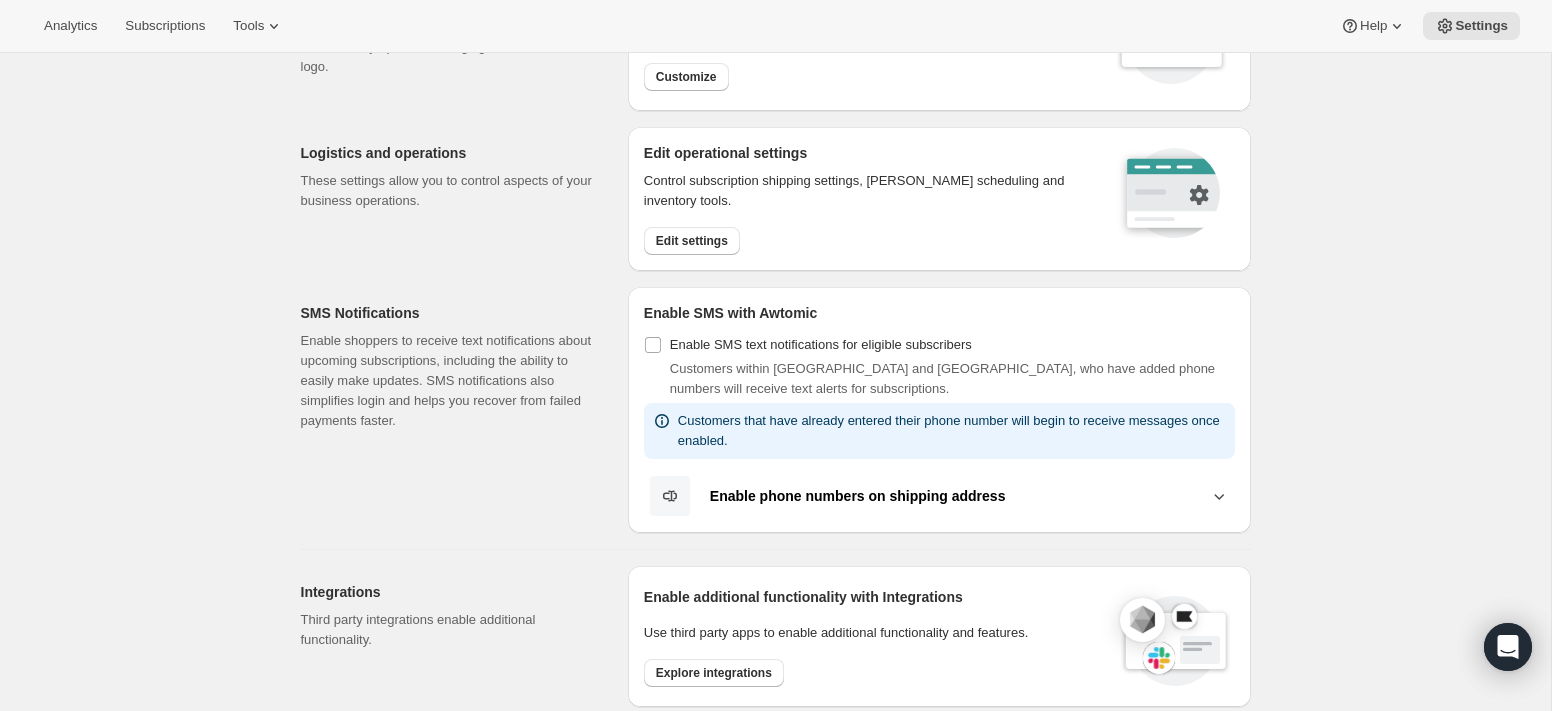 scroll, scrollTop: 0, scrollLeft: 0, axis: both 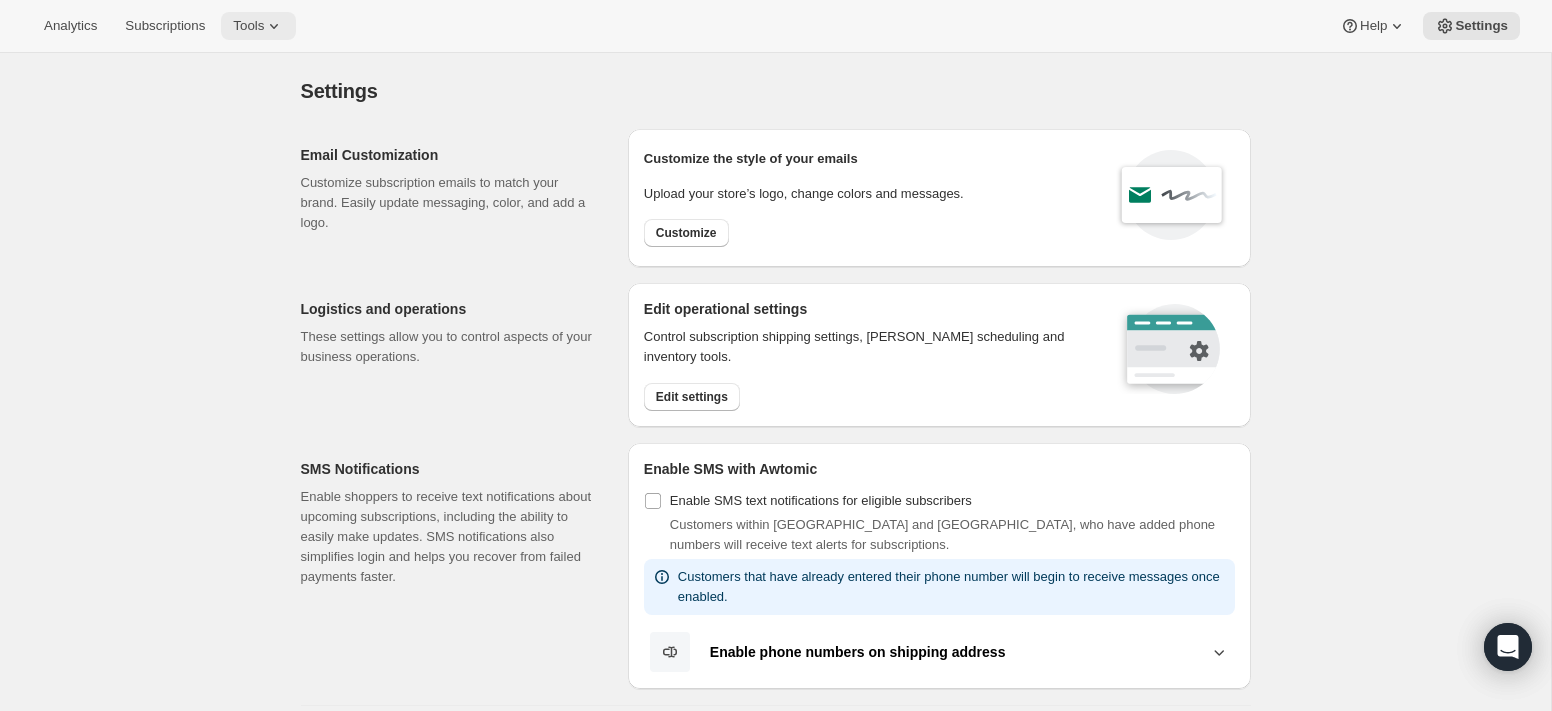 click on "Tools" at bounding box center (258, 26) 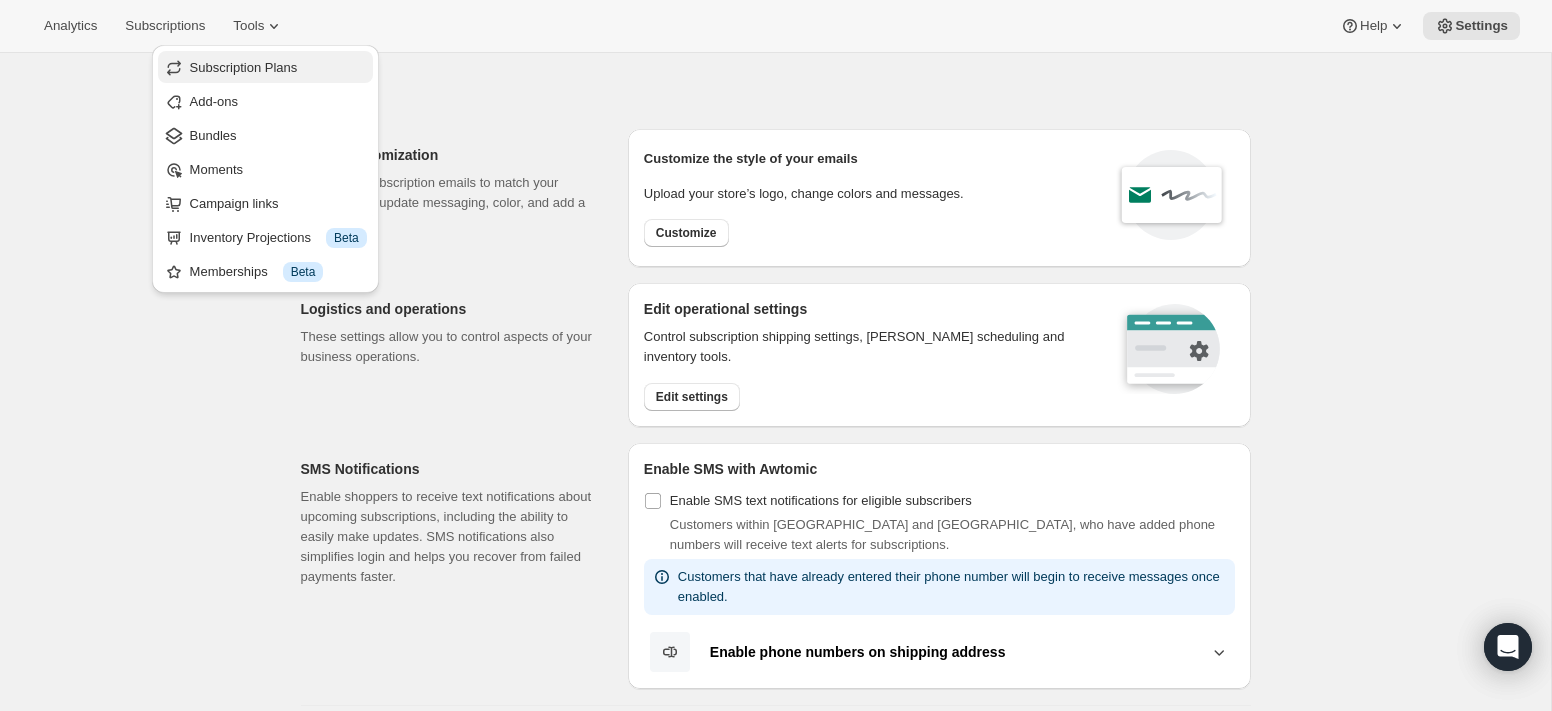 click on "Subscription Plans" at bounding box center [265, 67] 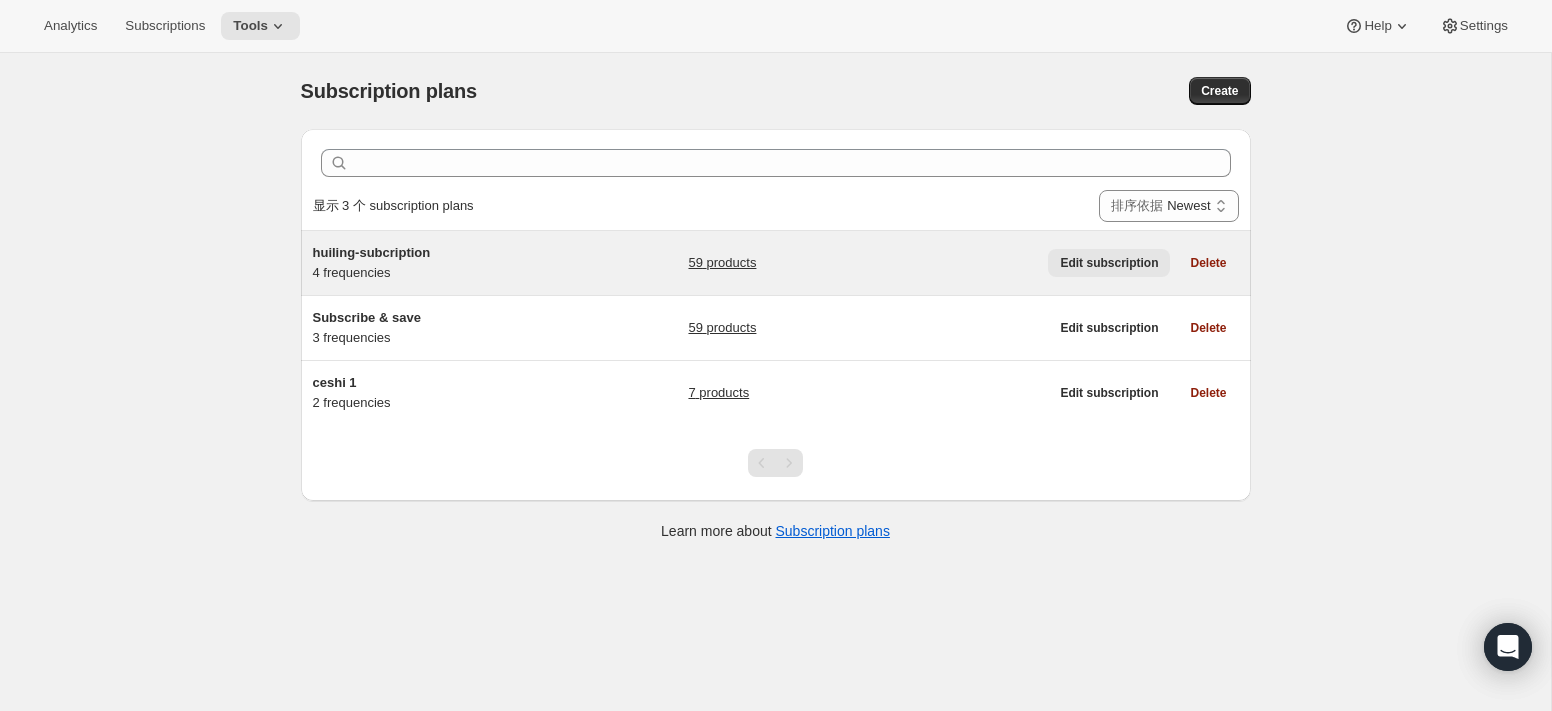 click on "Edit subscription" at bounding box center [1109, 263] 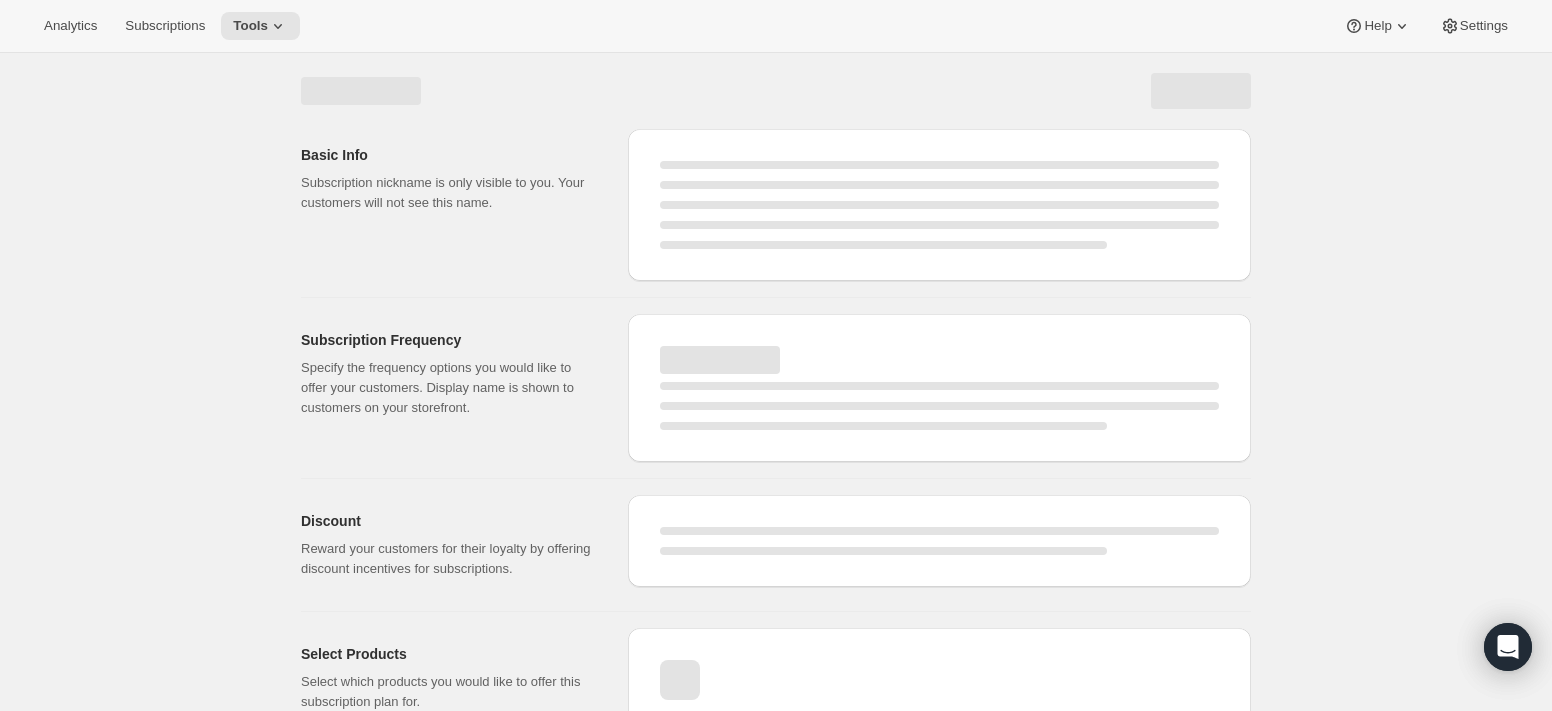select on "WEEK" 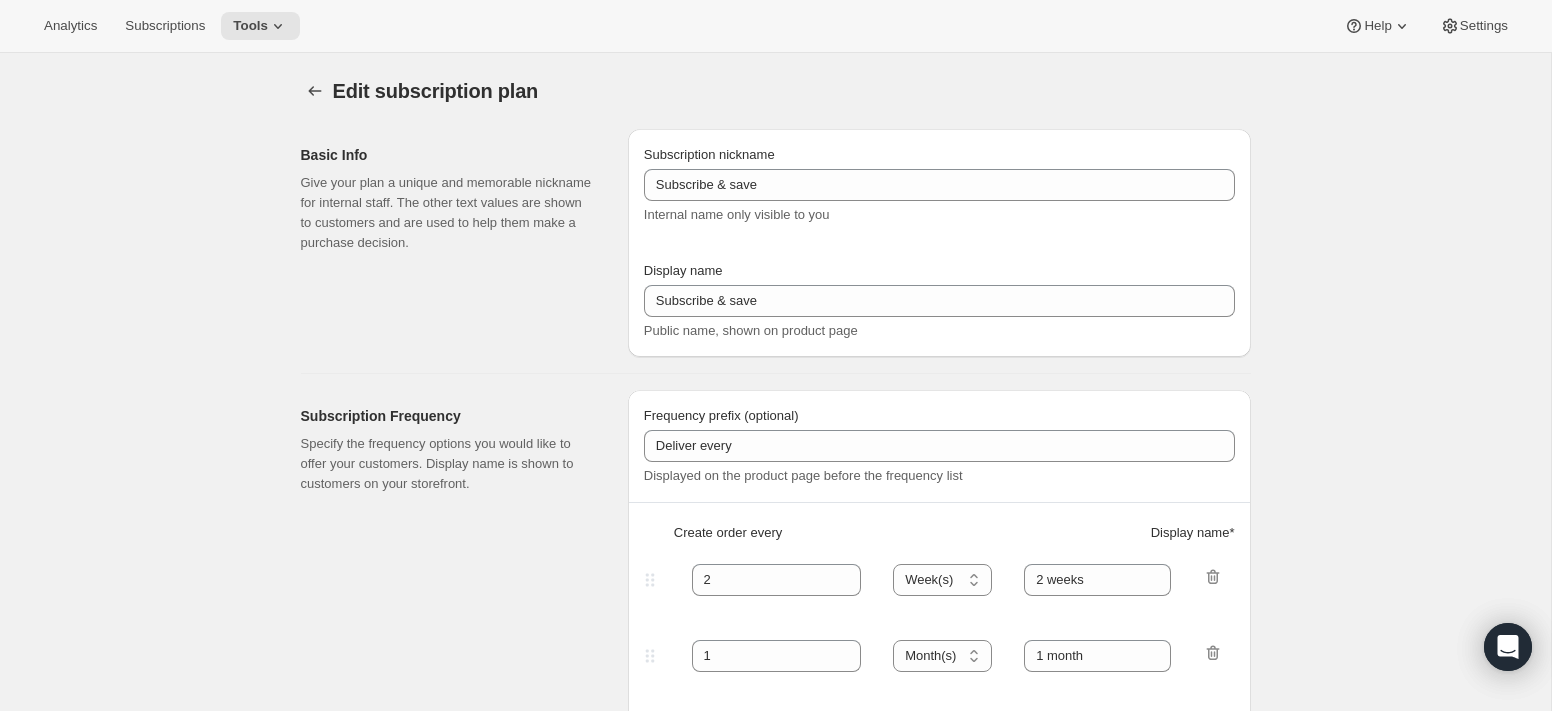 select on "MONTH" 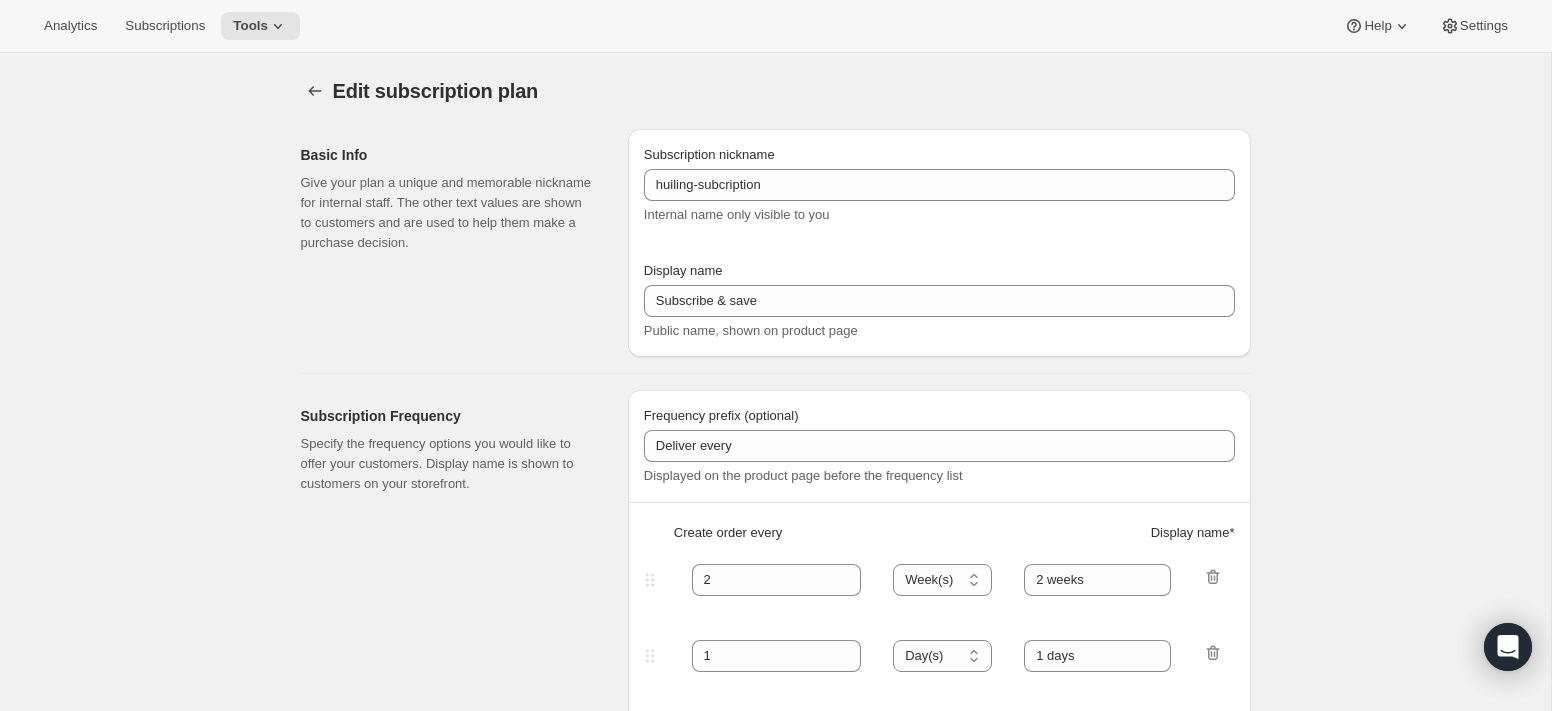 type on "huiling-subcription" 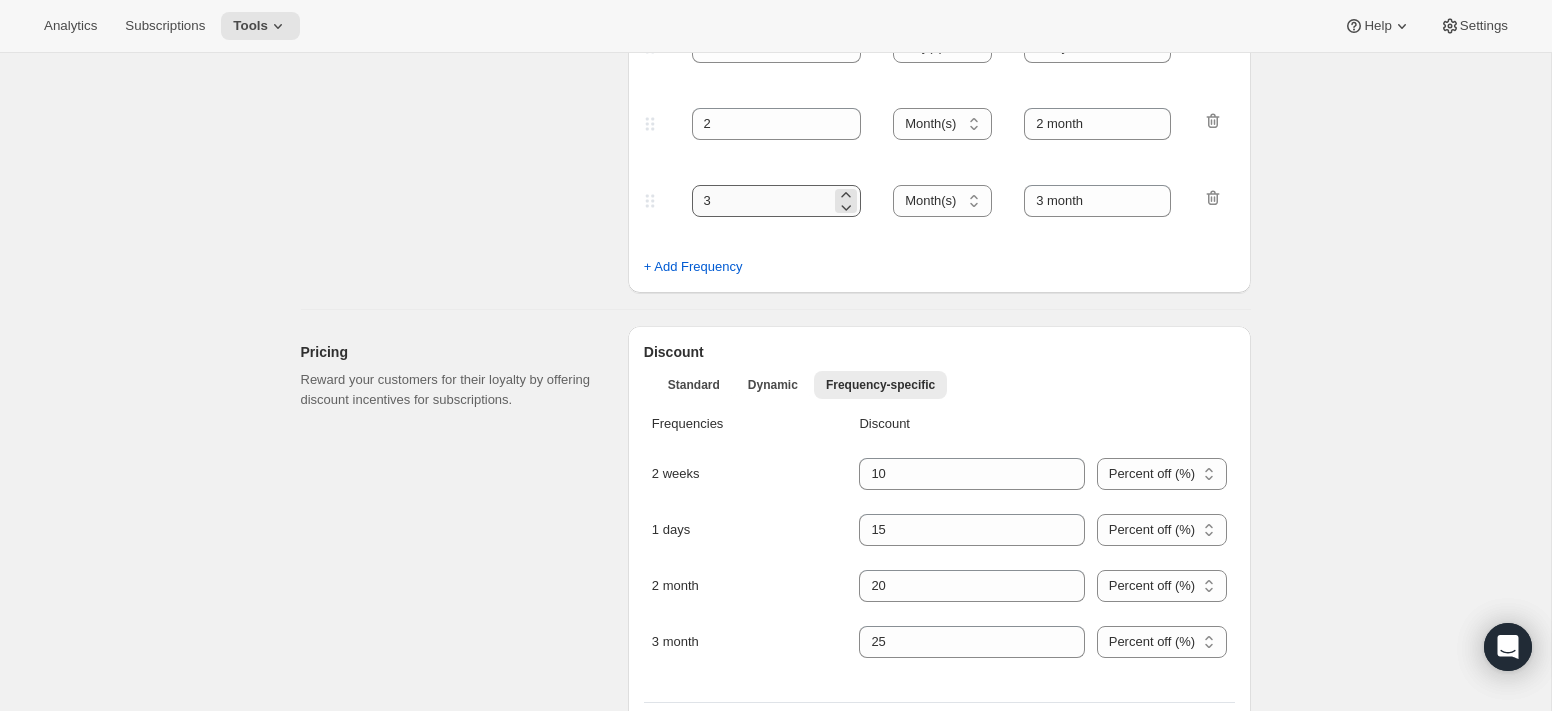 scroll, scrollTop: 612, scrollLeft: 0, axis: vertical 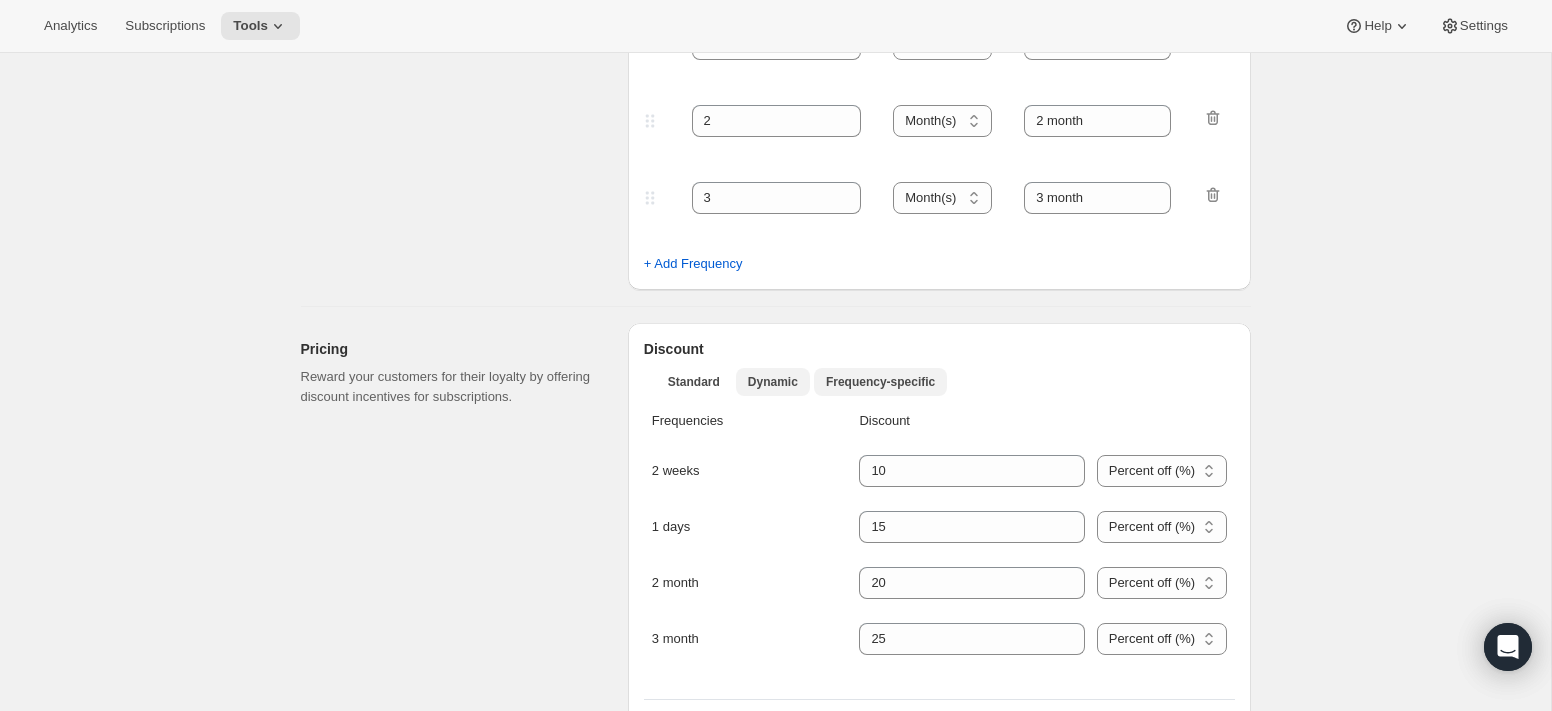 click on "Dynamic" at bounding box center [773, 382] 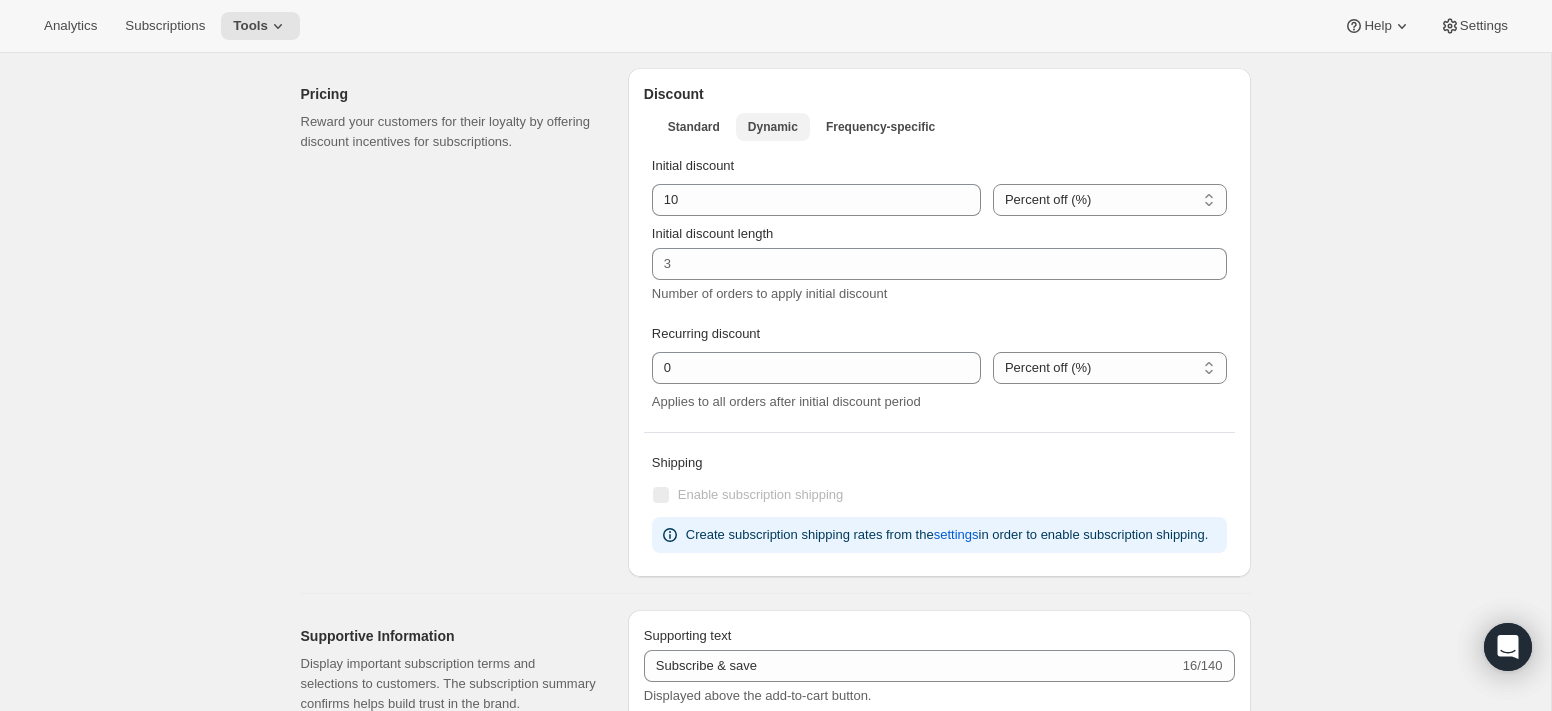 scroll, scrollTop: 869, scrollLeft: 0, axis: vertical 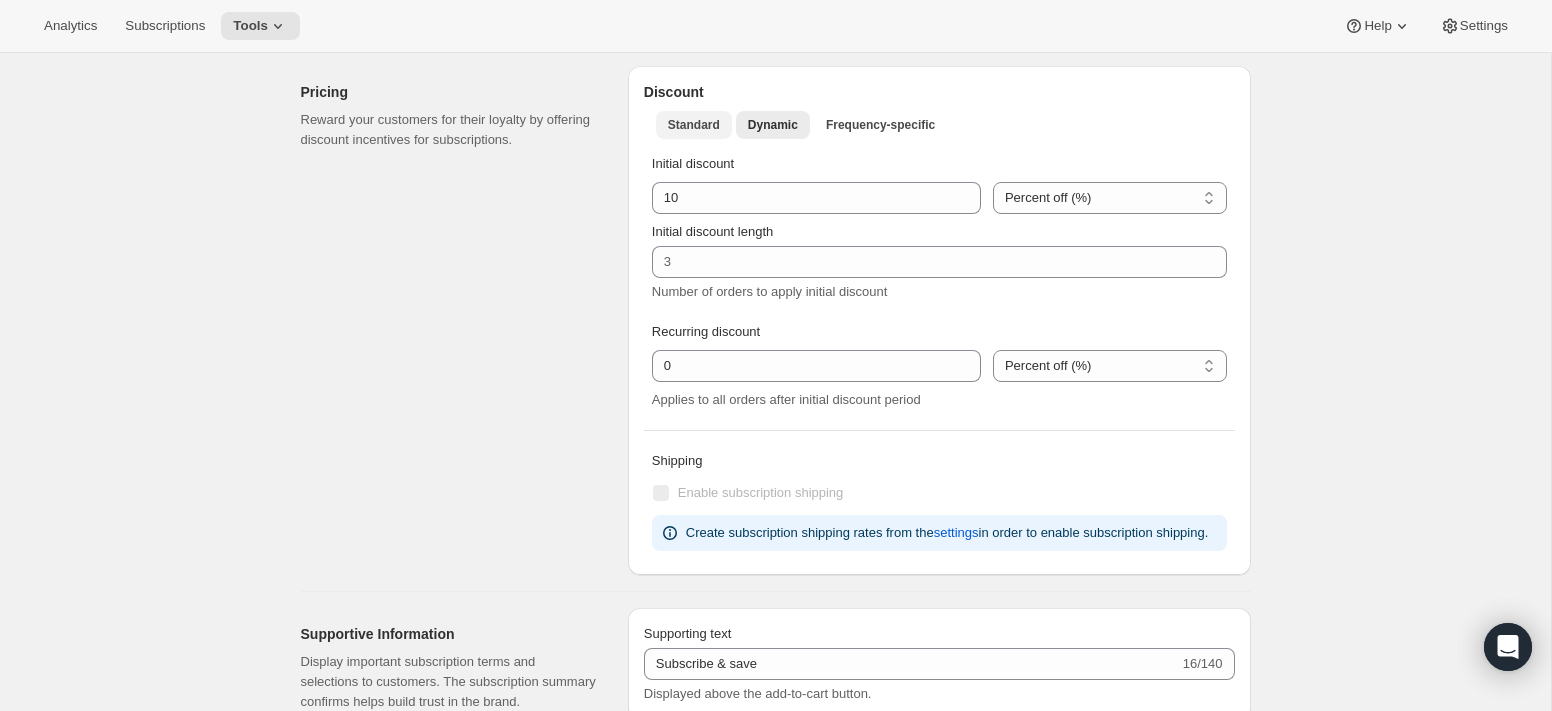 click on "Standard" at bounding box center (694, 125) 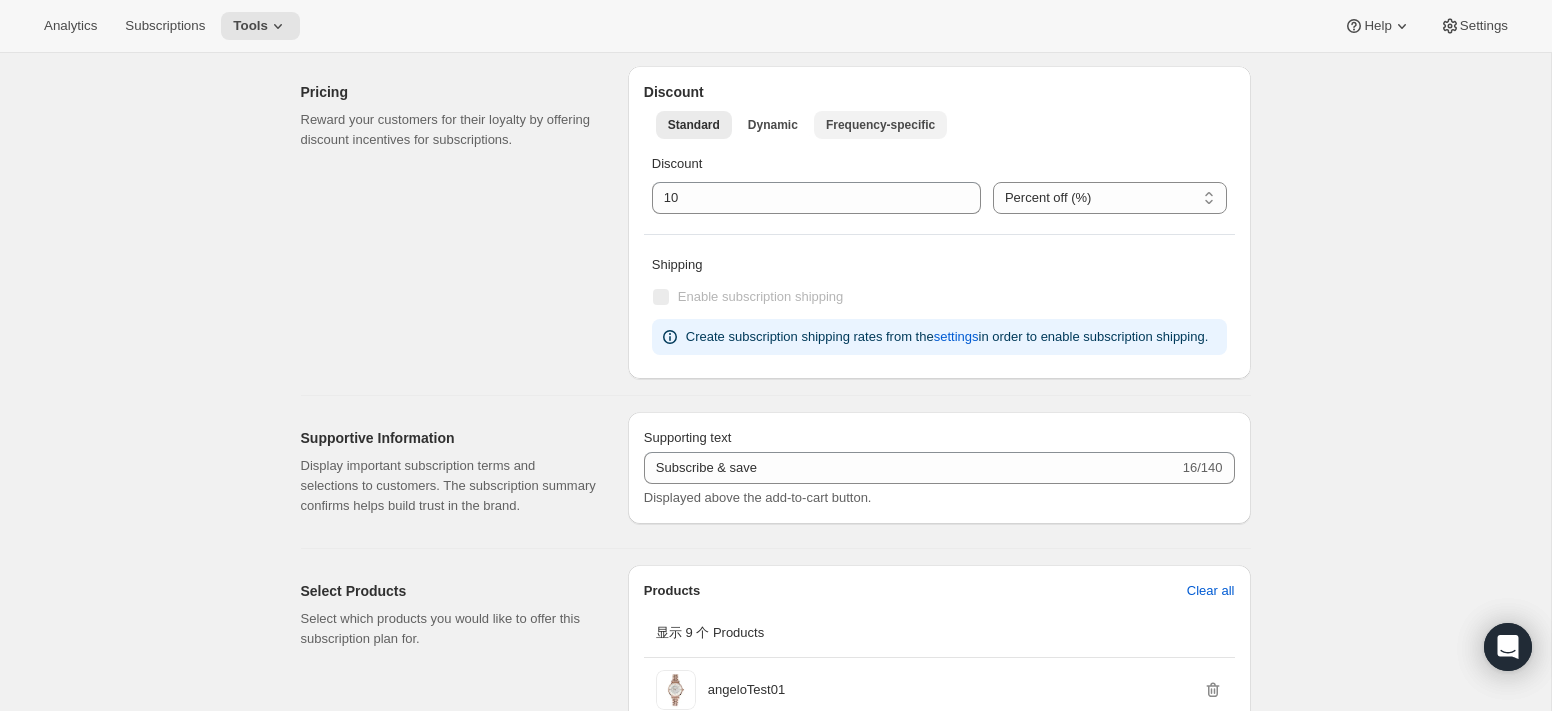 click on "Frequency-specific" at bounding box center [880, 125] 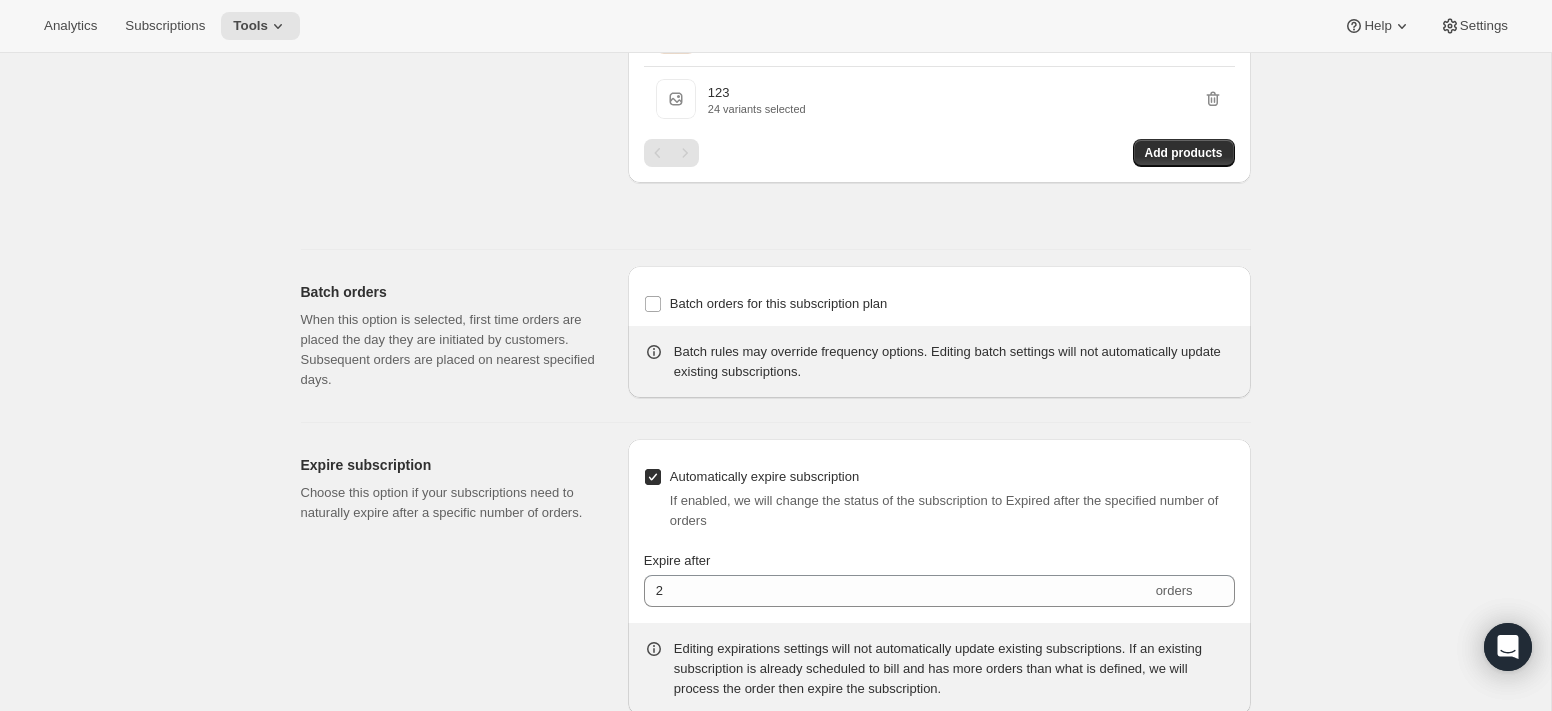 scroll, scrollTop: 2303, scrollLeft: 0, axis: vertical 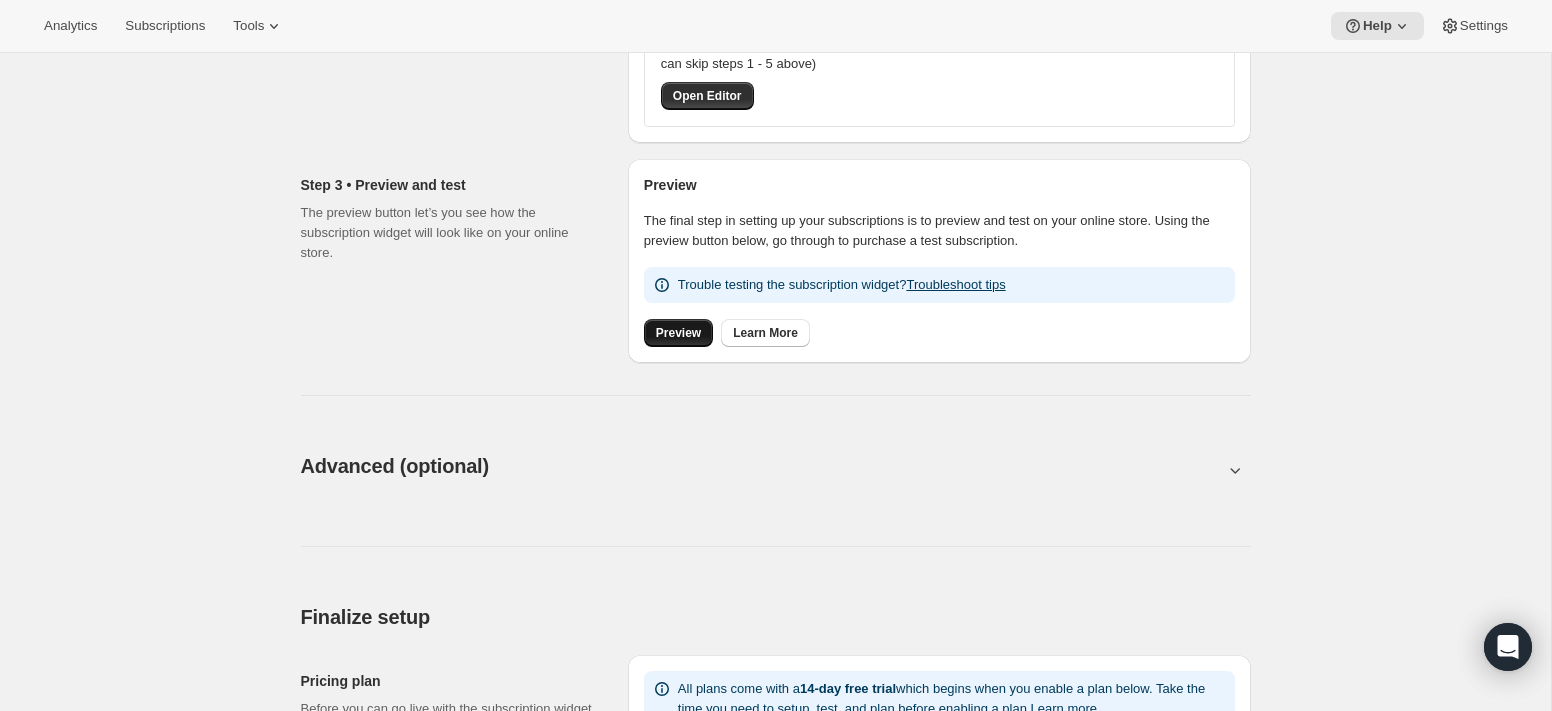 click on "Preview" at bounding box center [678, 333] 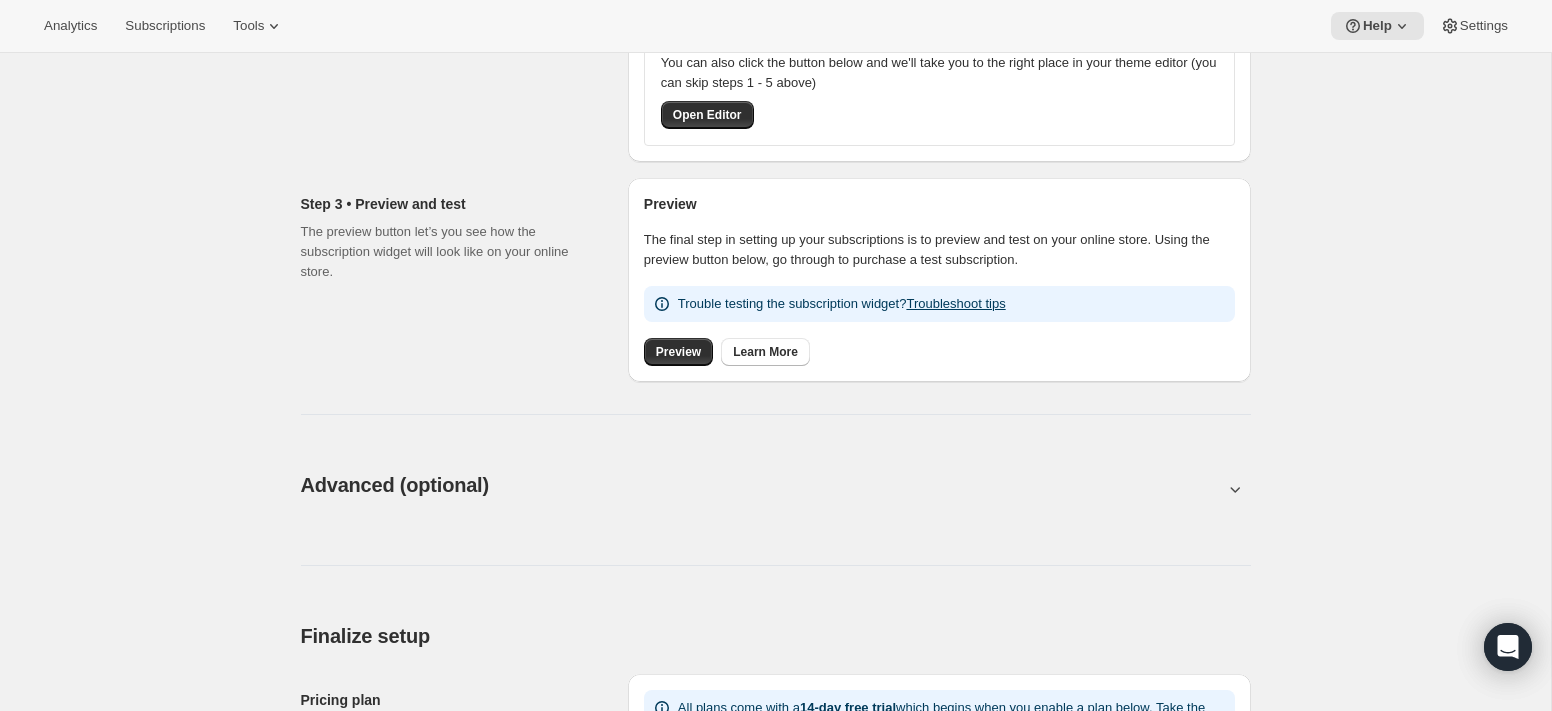 scroll, scrollTop: 646, scrollLeft: 0, axis: vertical 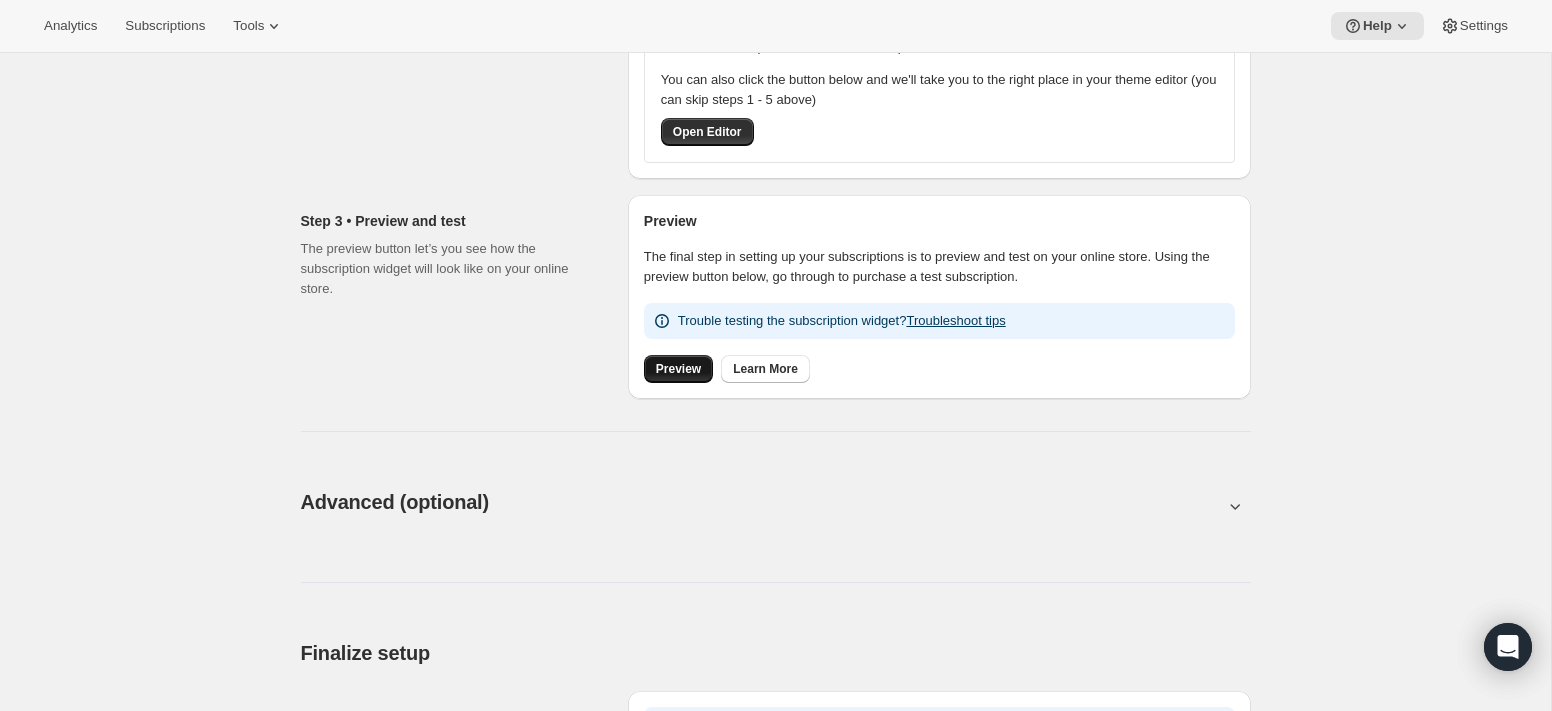 click on "Preview" at bounding box center [678, 369] 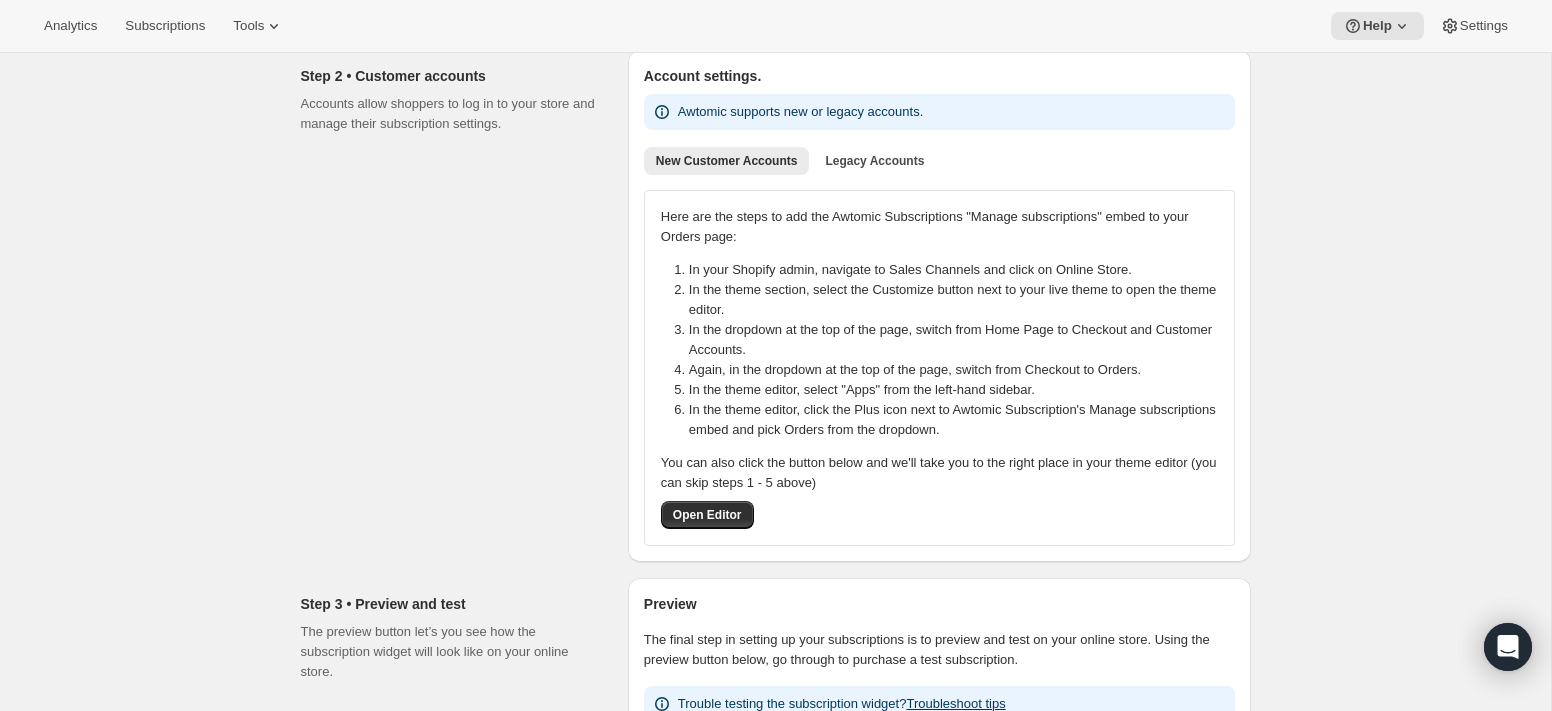 scroll, scrollTop: 261, scrollLeft: 0, axis: vertical 